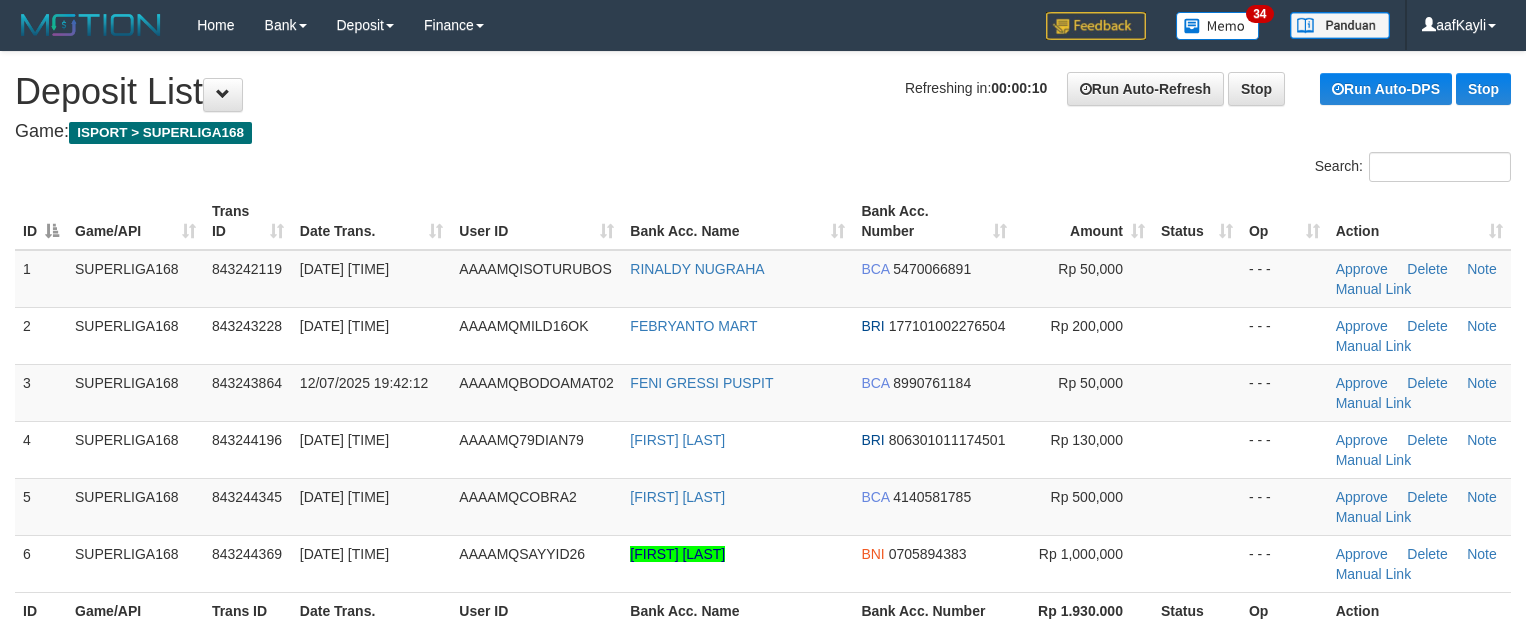 scroll, scrollTop: 0, scrollLeft: 0, axis: both 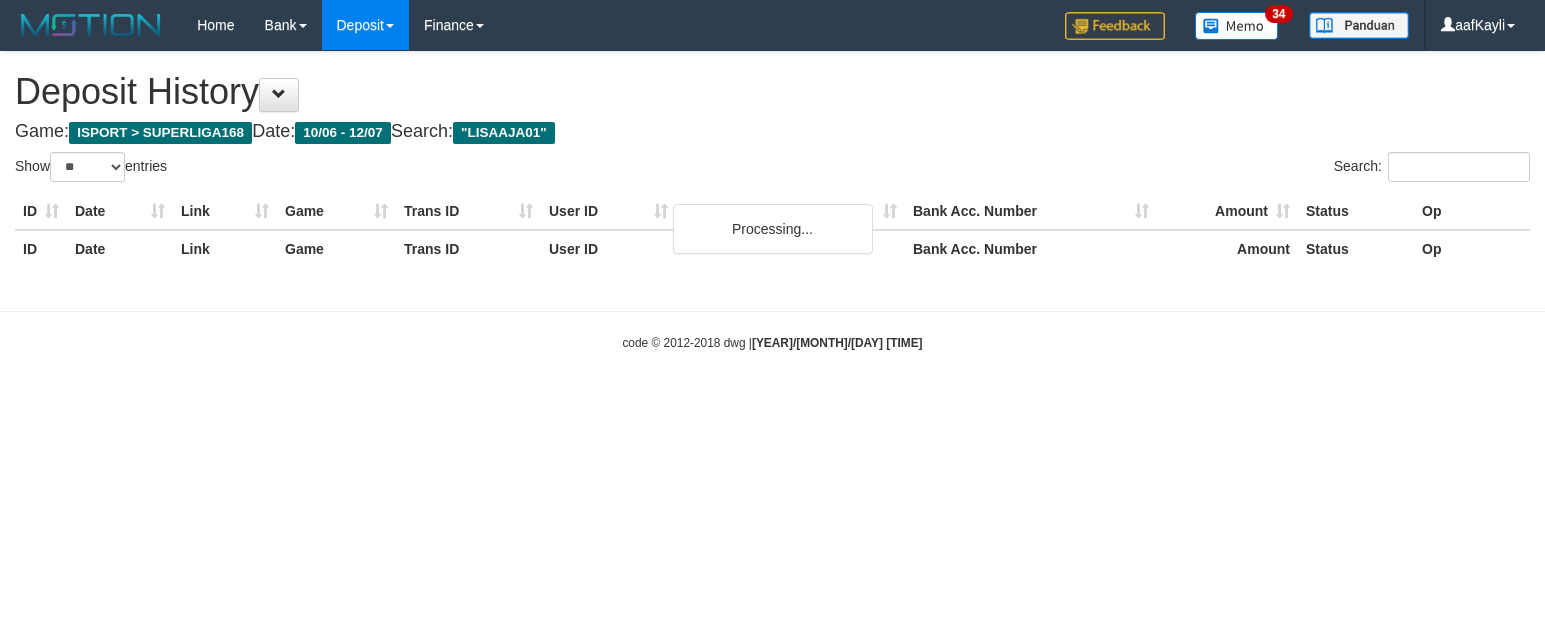 select on "**" 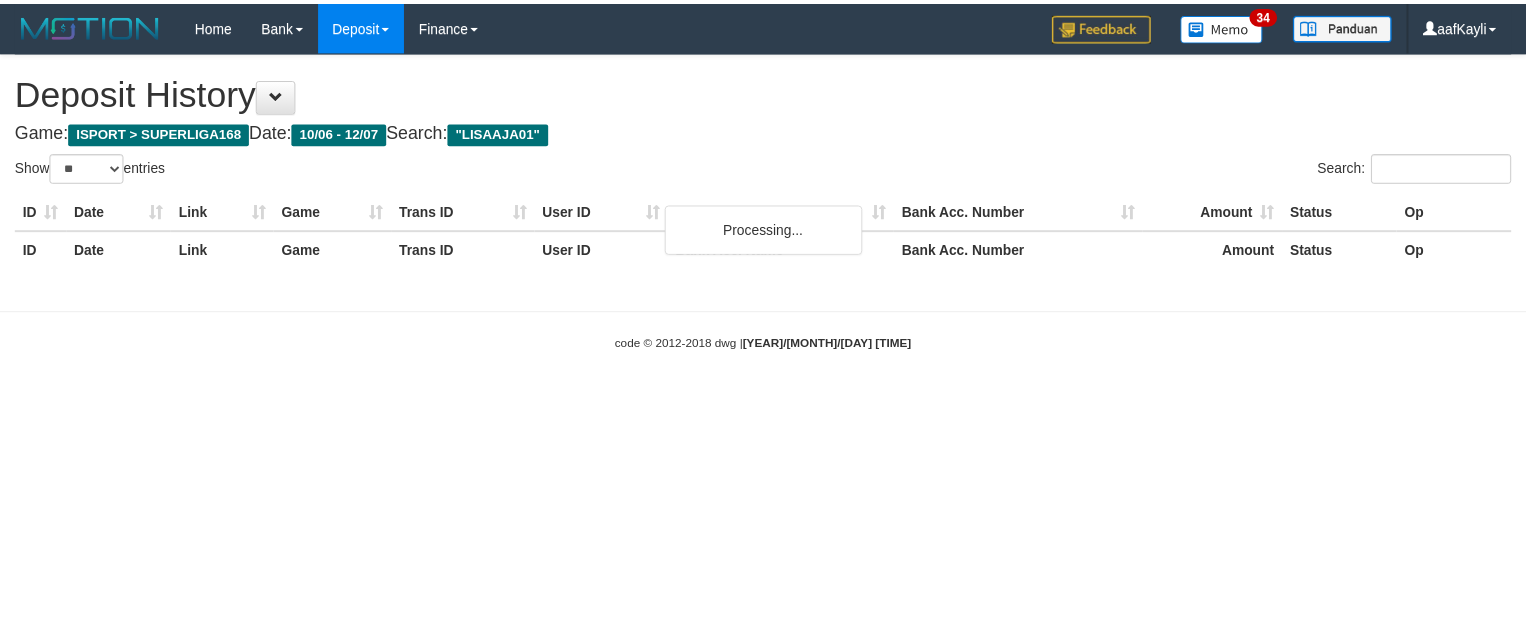 scroll, scrollTop: 0, scrollLeft: 0, axis: both 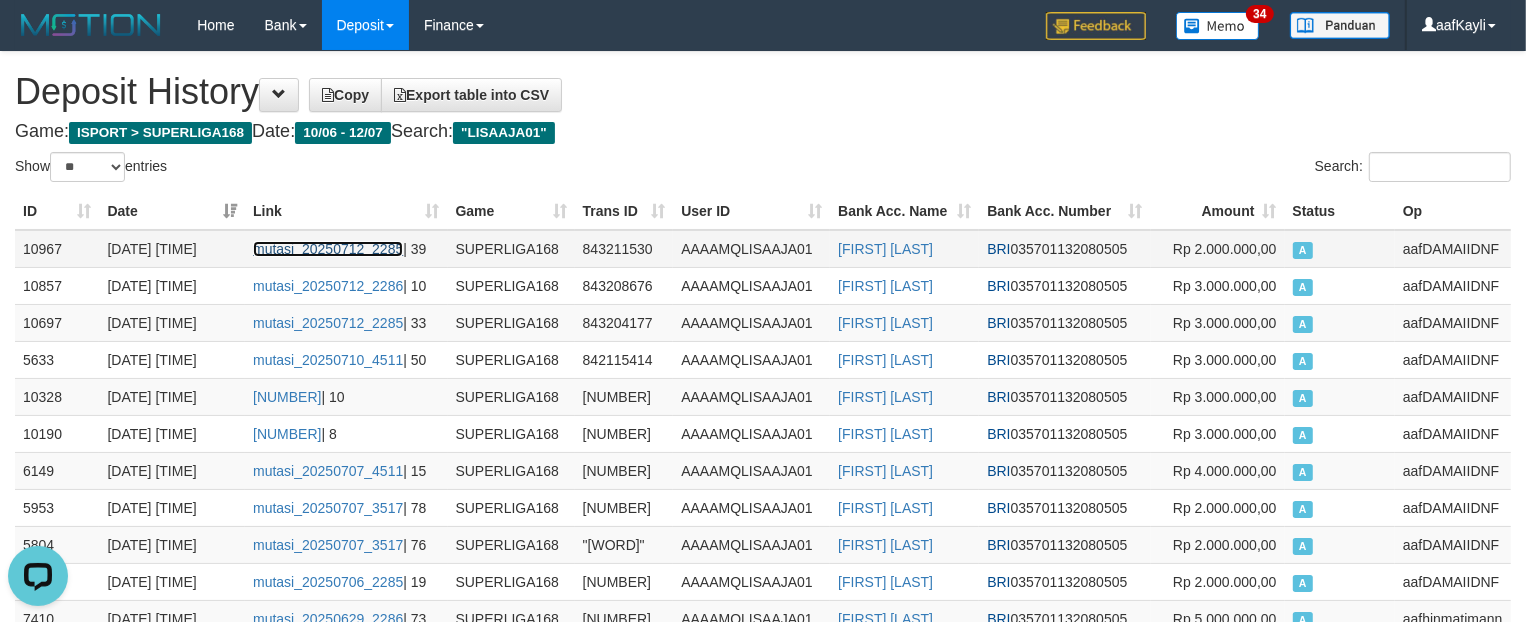 click on "mutasi_20250712_2285" at bounding box center [328, 249] 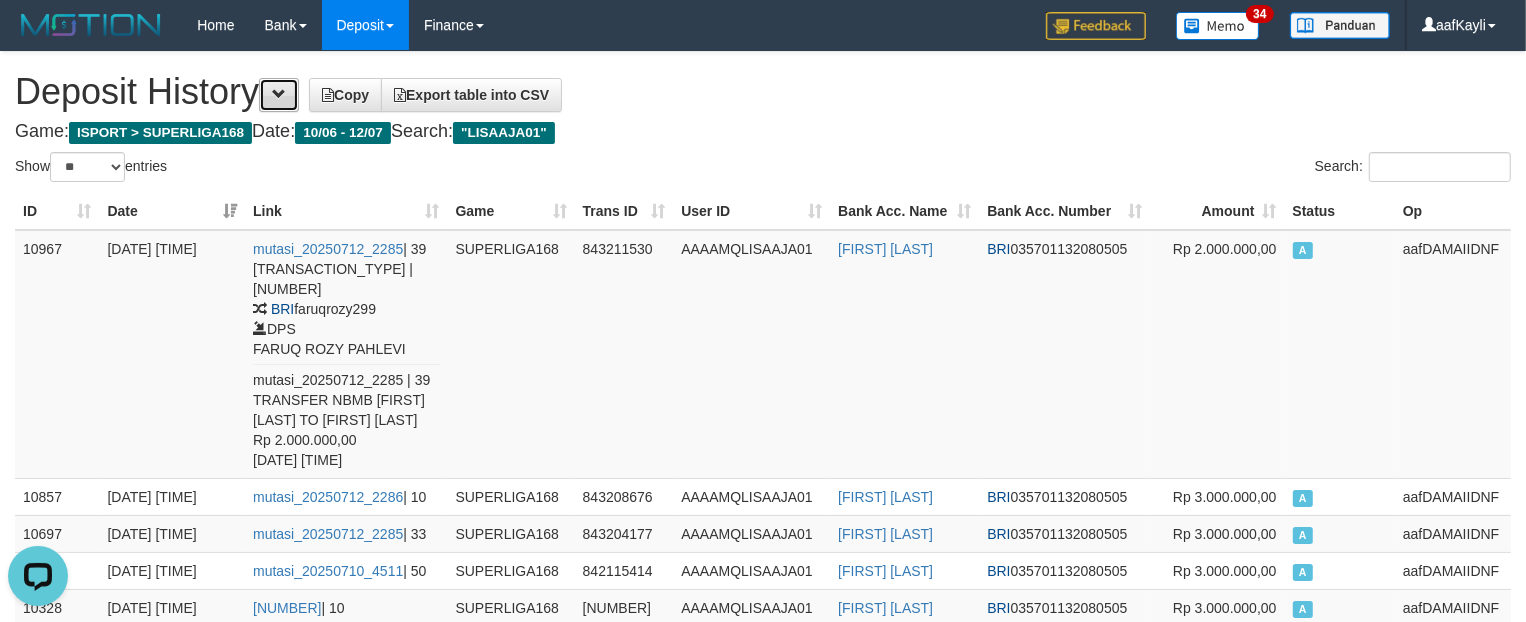 click at bounding box center [279, 95] 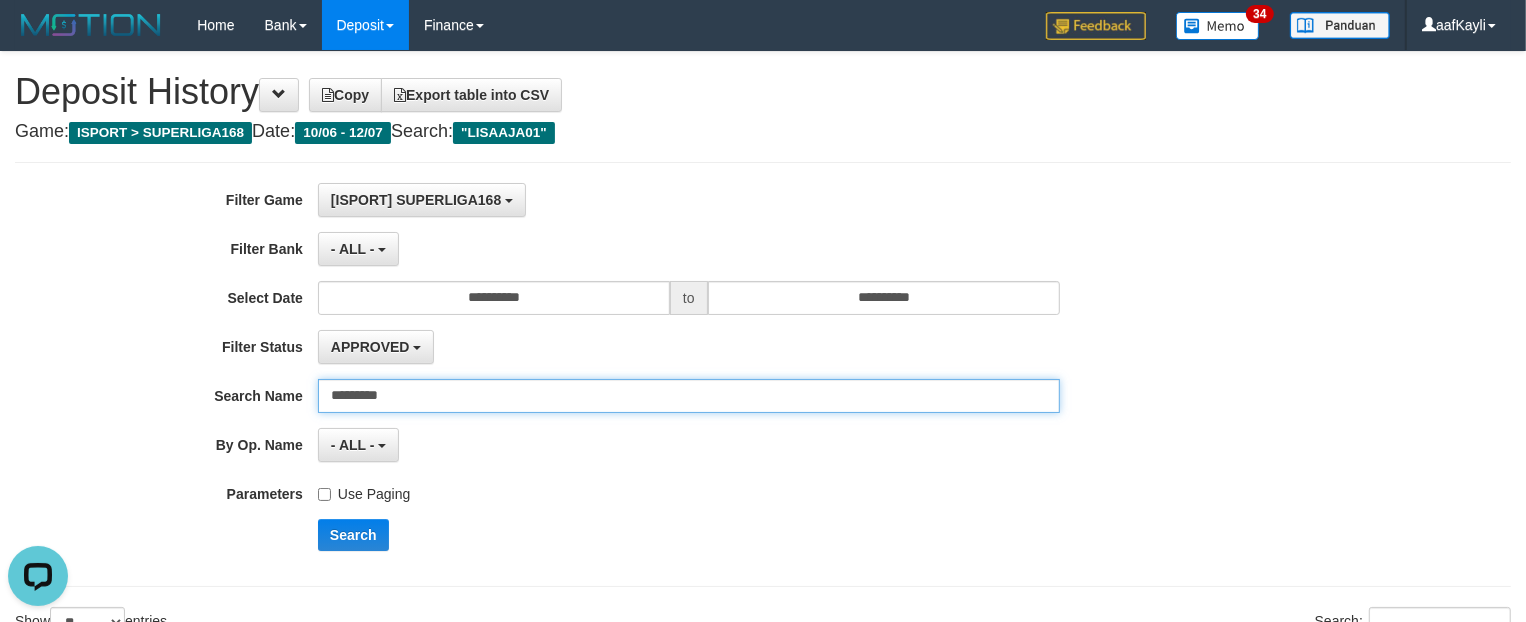 drag, startPoint x: 402, startPoint y: 393, endPoint x: -4, endPoint y: 405, distance: 406.1773 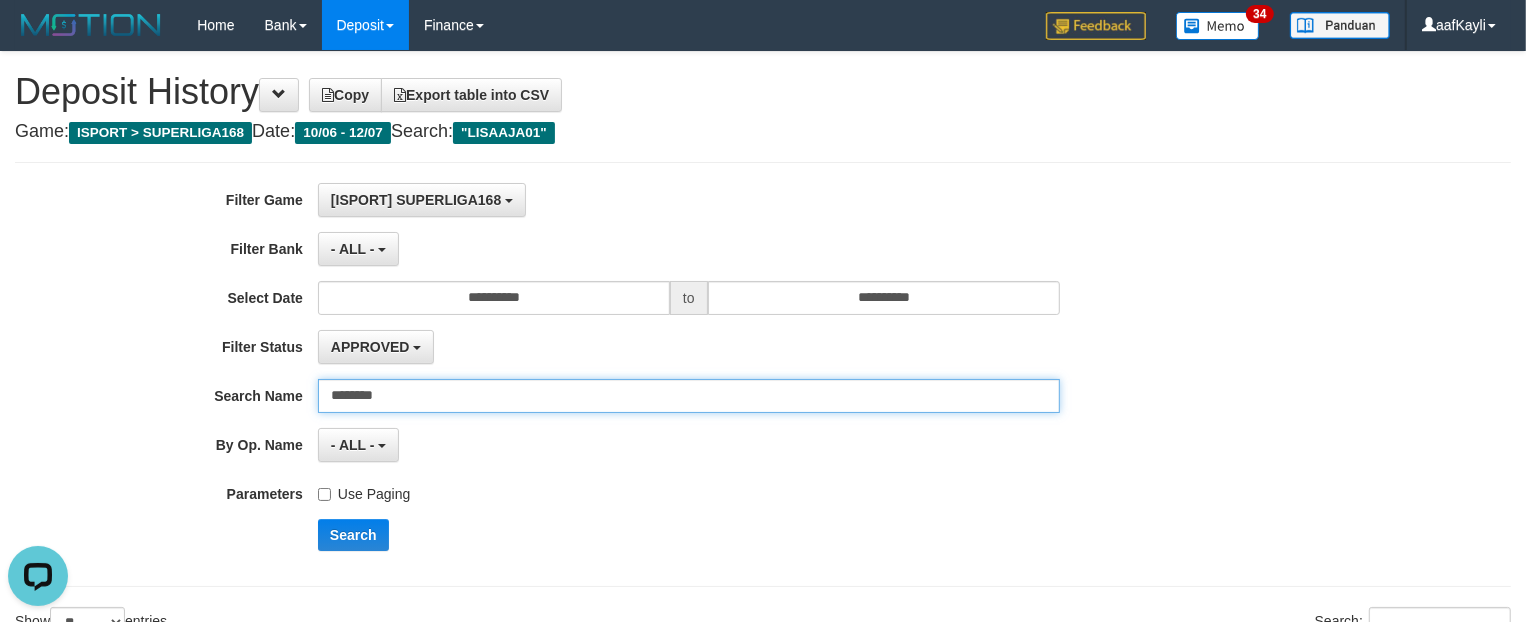 type on "********" 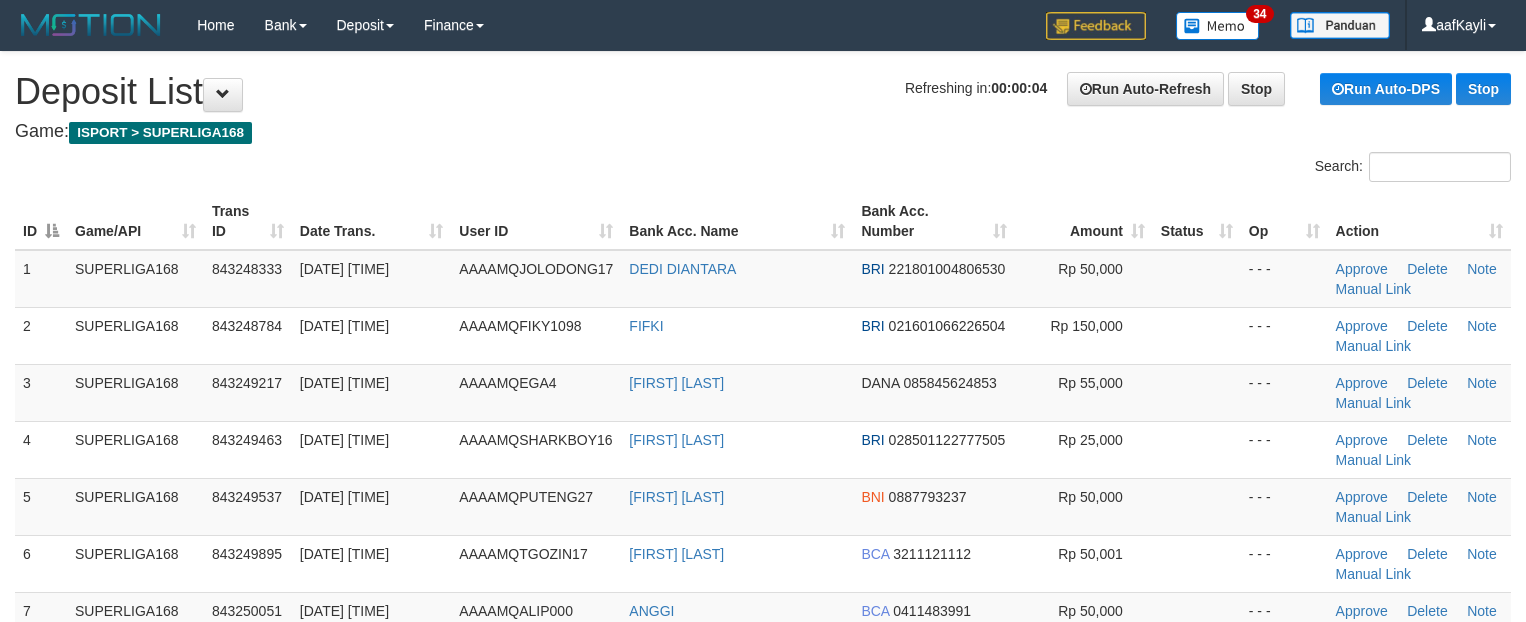 scroll, scrollTop: 0, scrollLeft: 0, axis: both 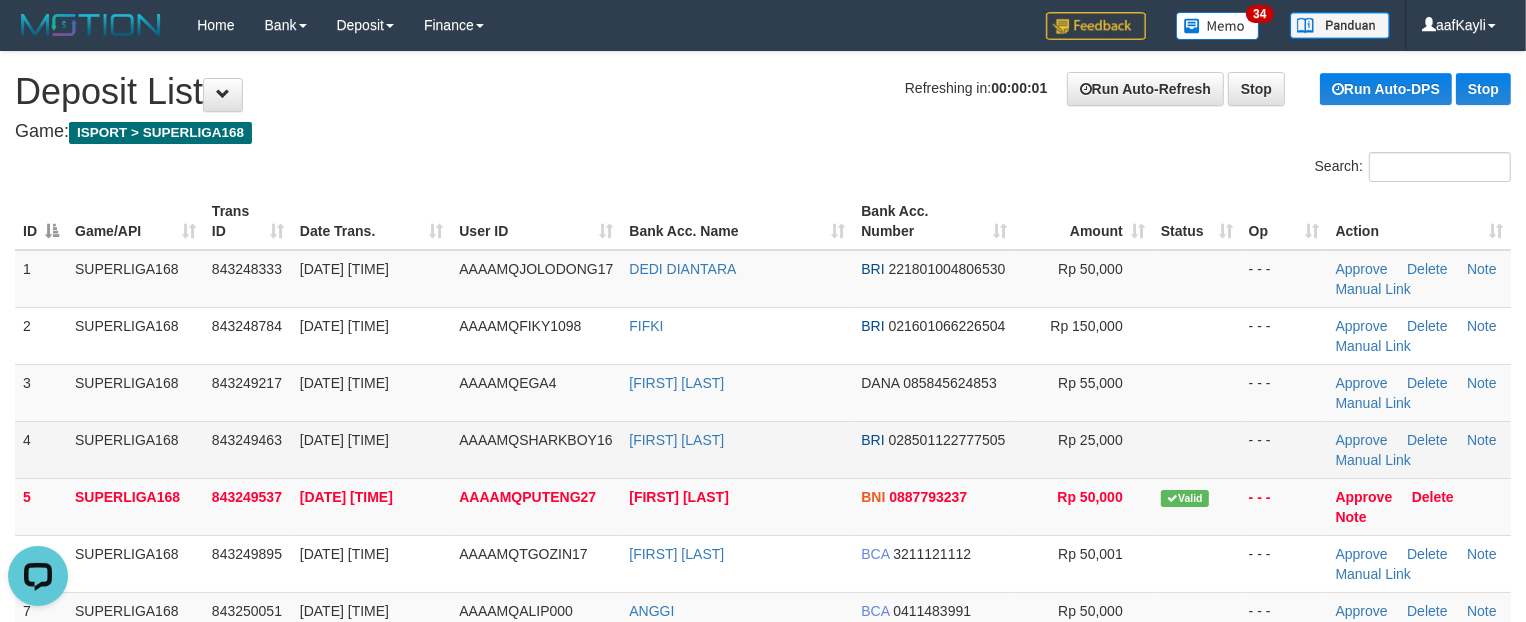 click at bounding box center [1197, 449] 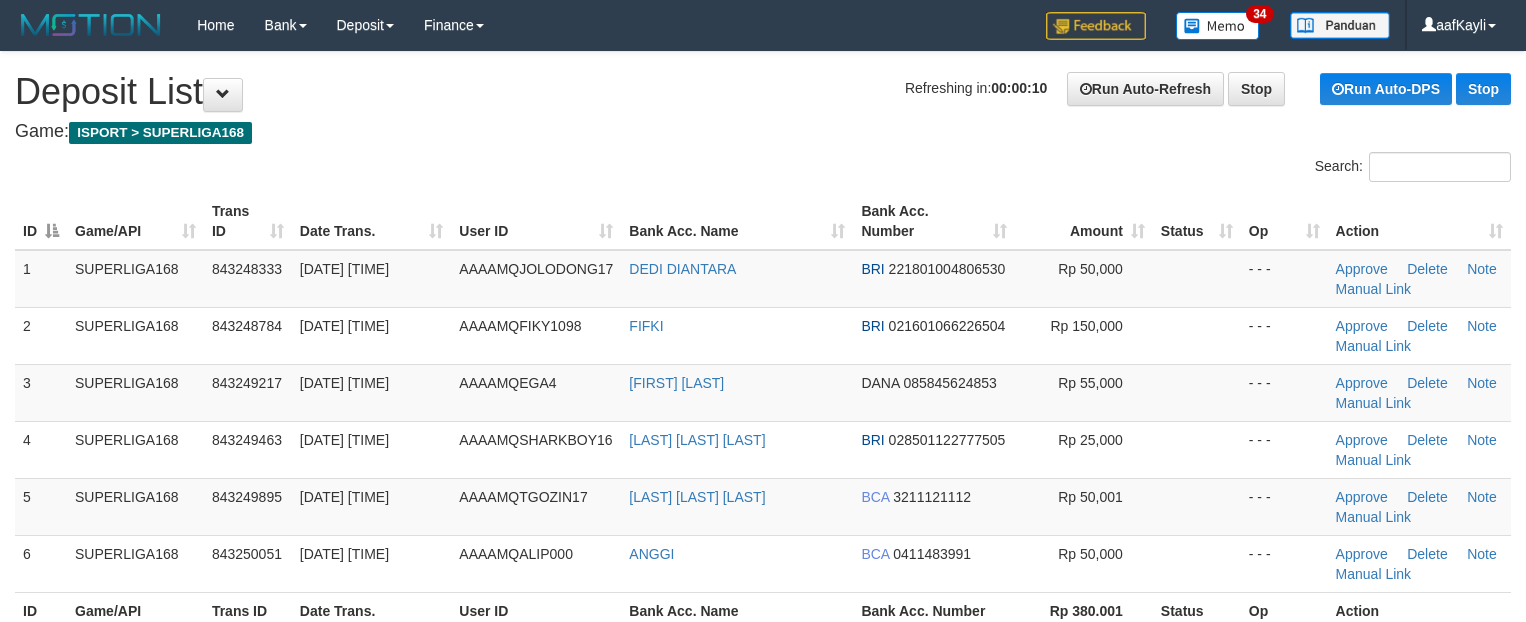 scroll, scrollTop: 0, scrollLeft: 0, axis: both 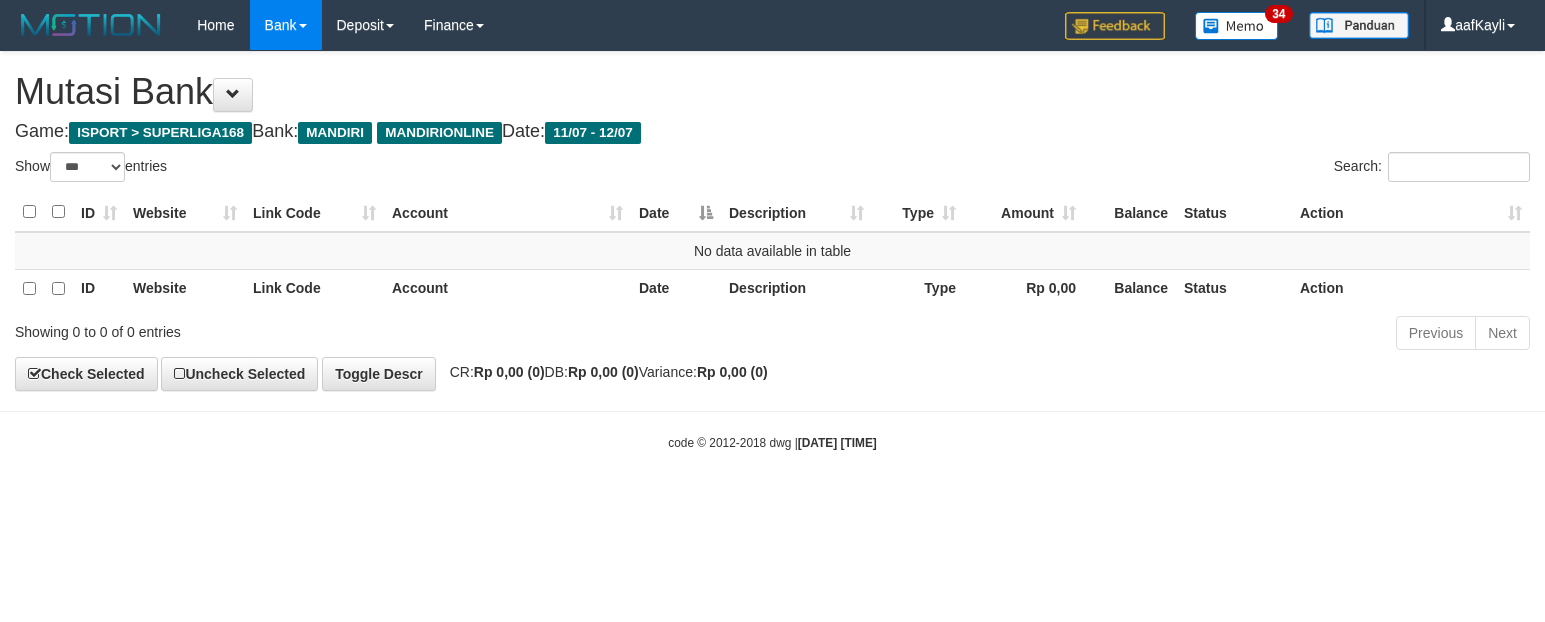 select on "***" 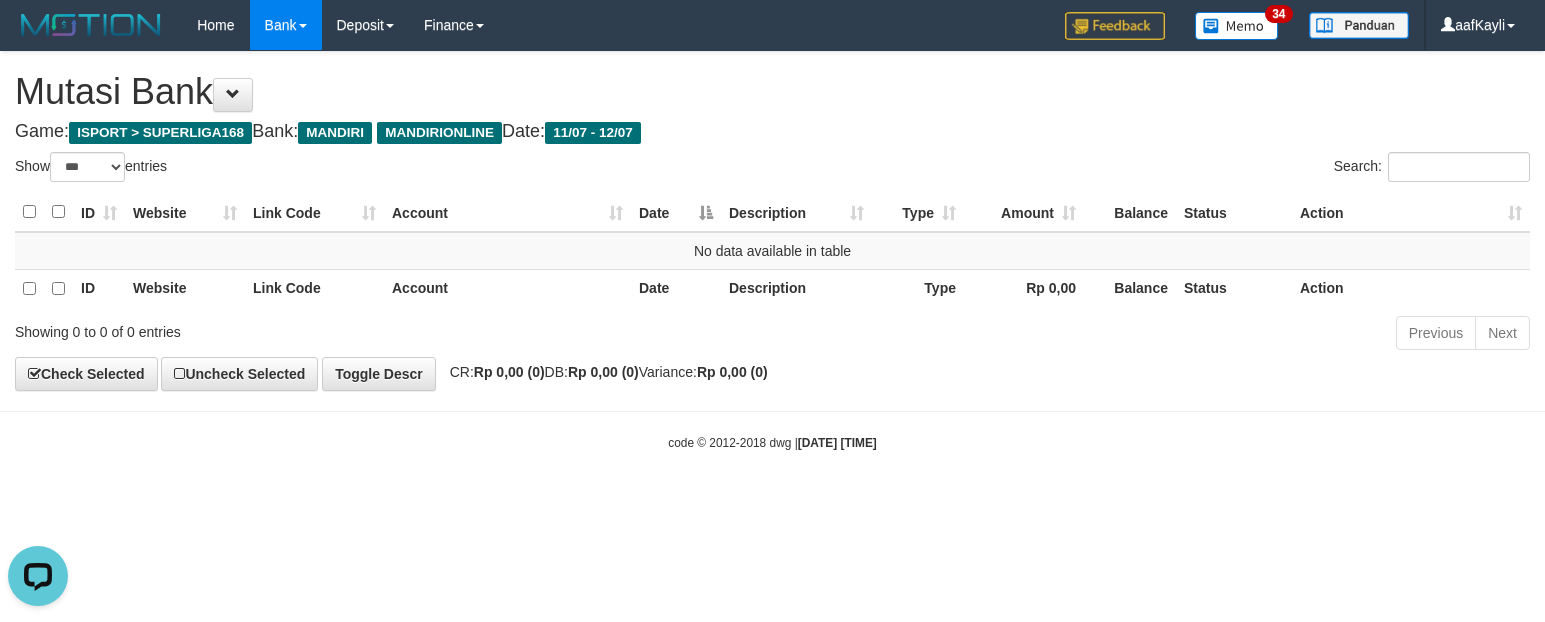 scroll, scrollTop: 0, scrollLeft: 0, axis: both 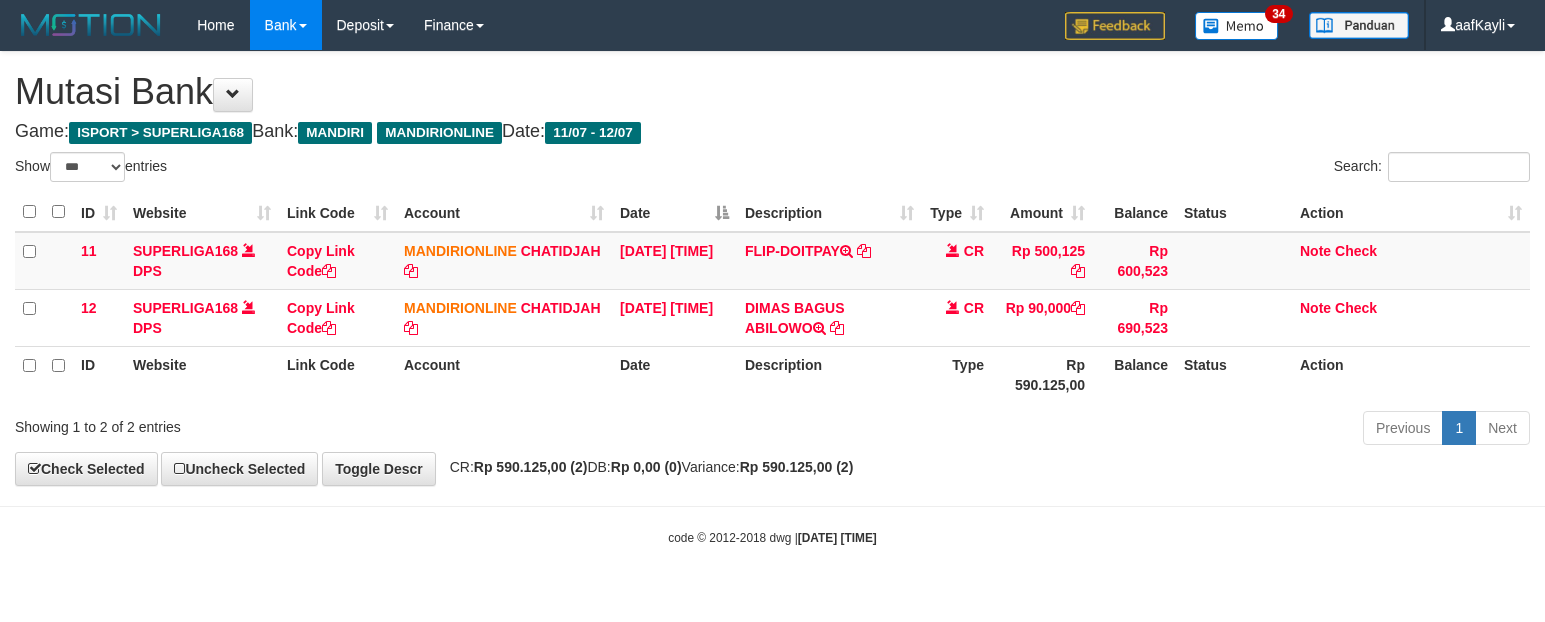 select on "***" 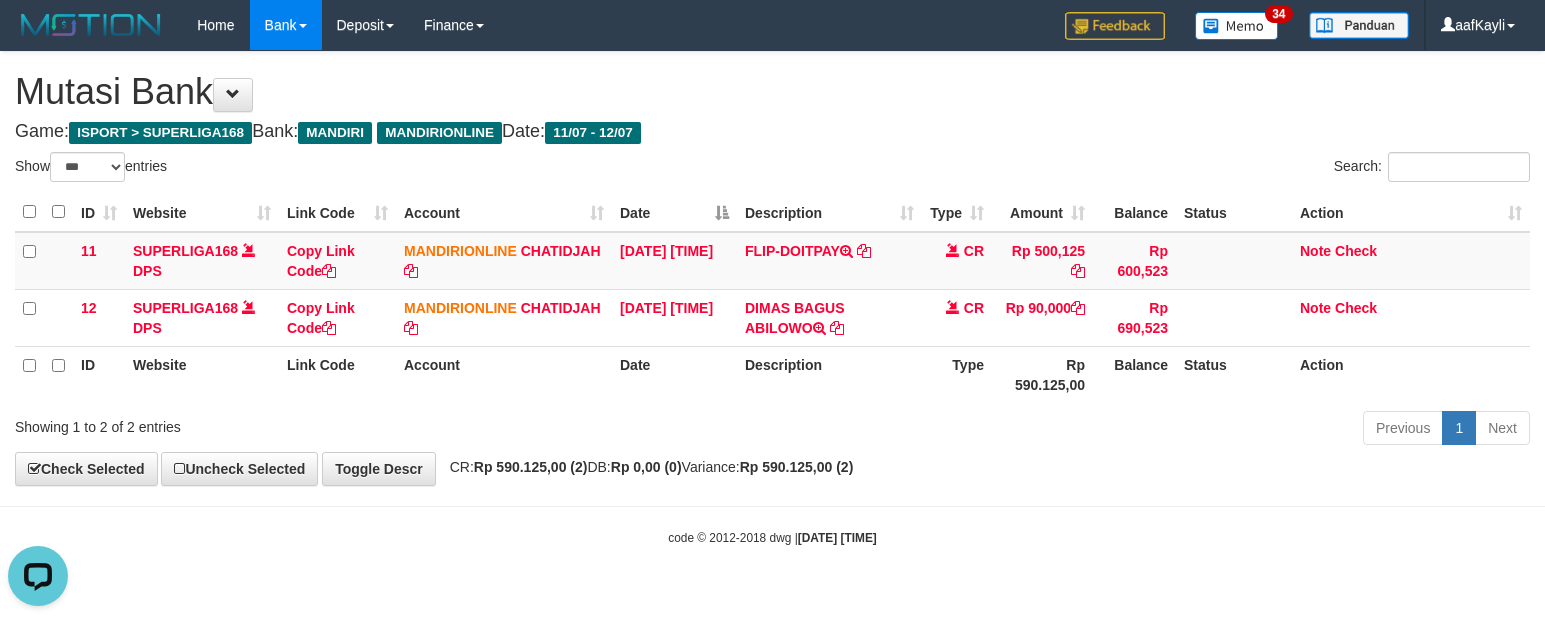 scroll, scrollTop: 0, scrollLeft: 0, axis: both 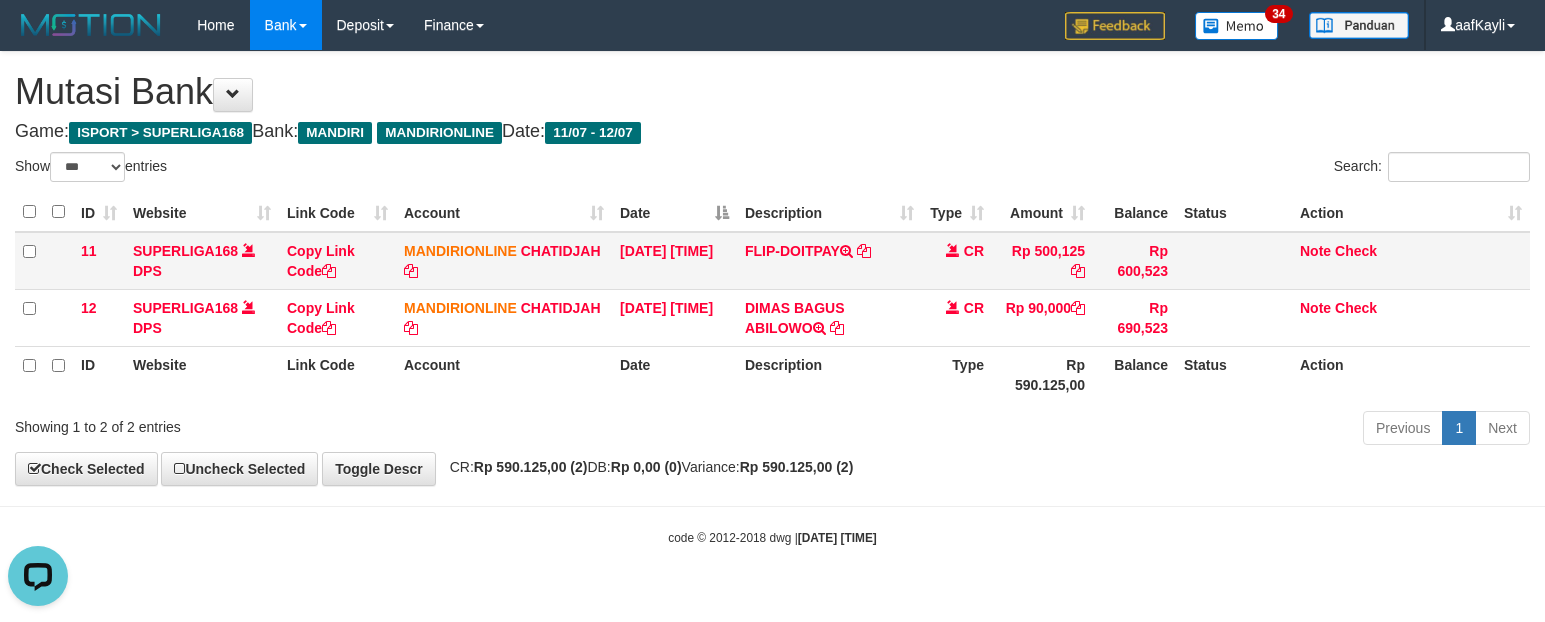 click on "FLIP-DOITPAY" at bounding box center (829, 261) 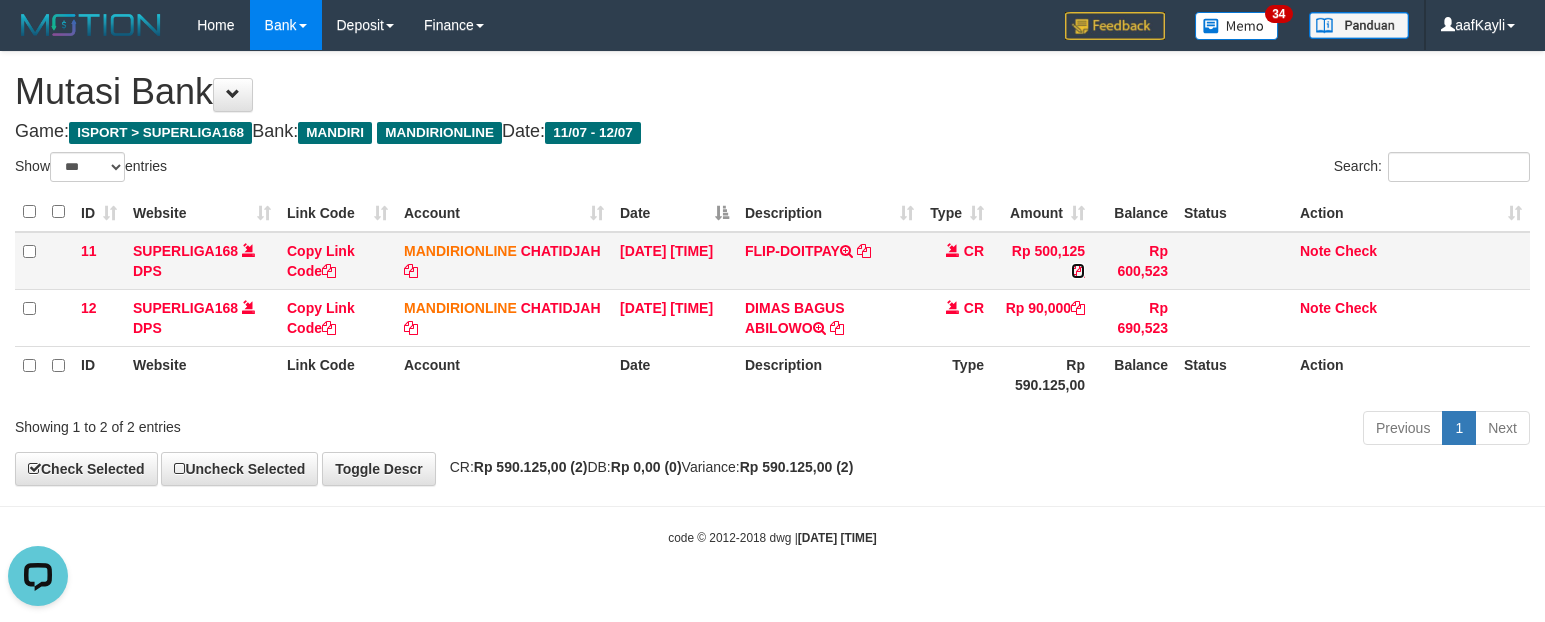 click at bounding box center [1078, 271] 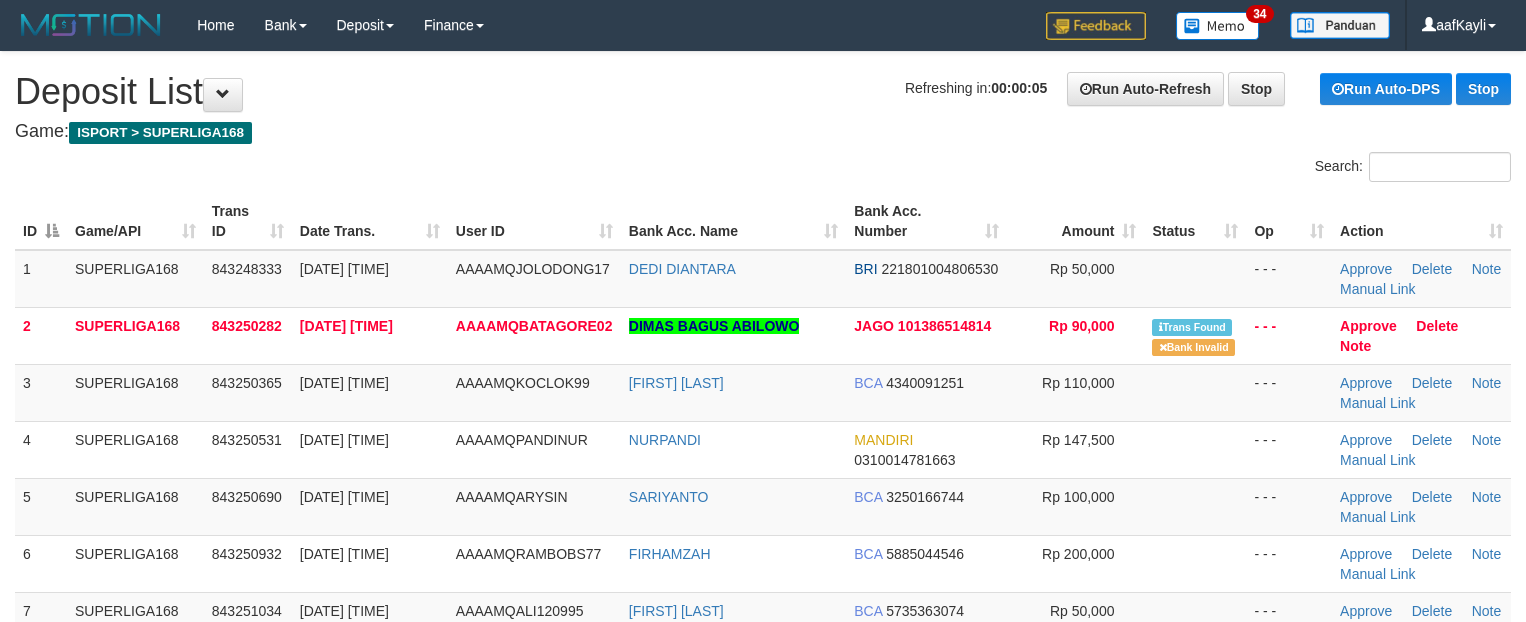 scroll, scrollTop: 0, scrollLeft: 0, axis: both 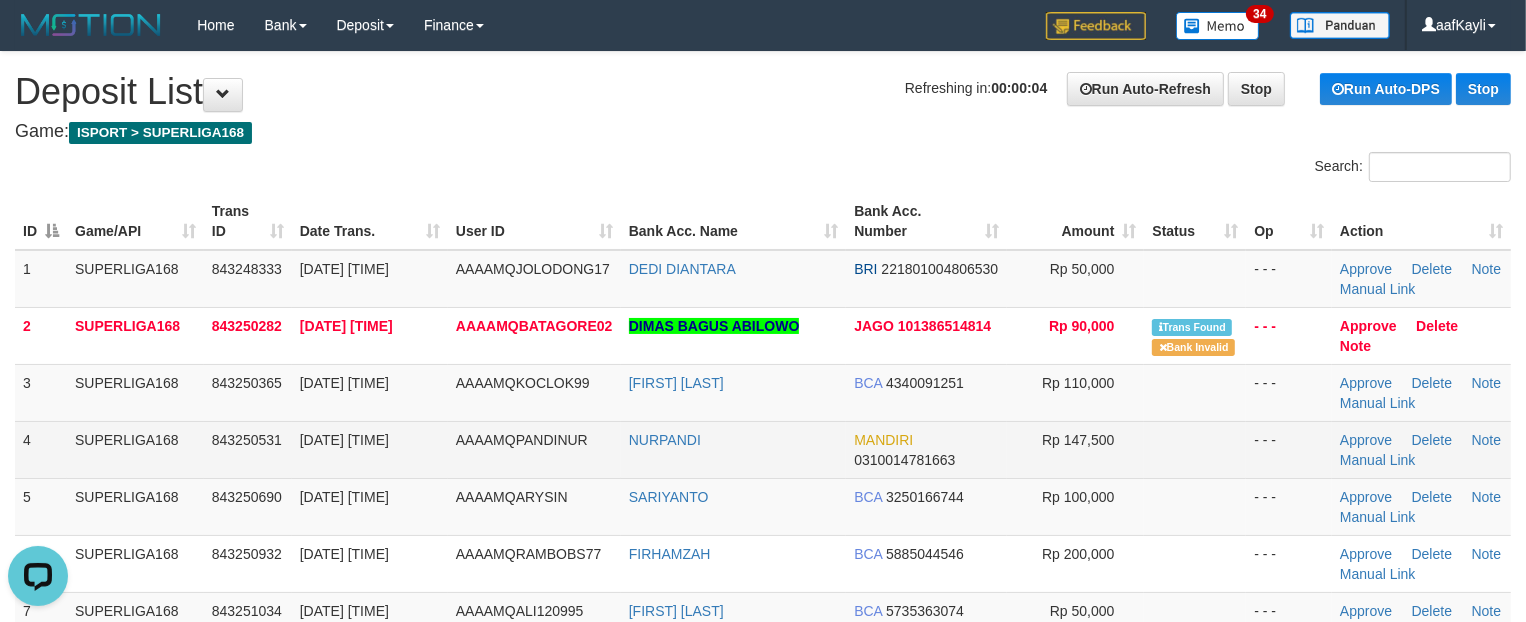 click at bounding box center (1195, 449) 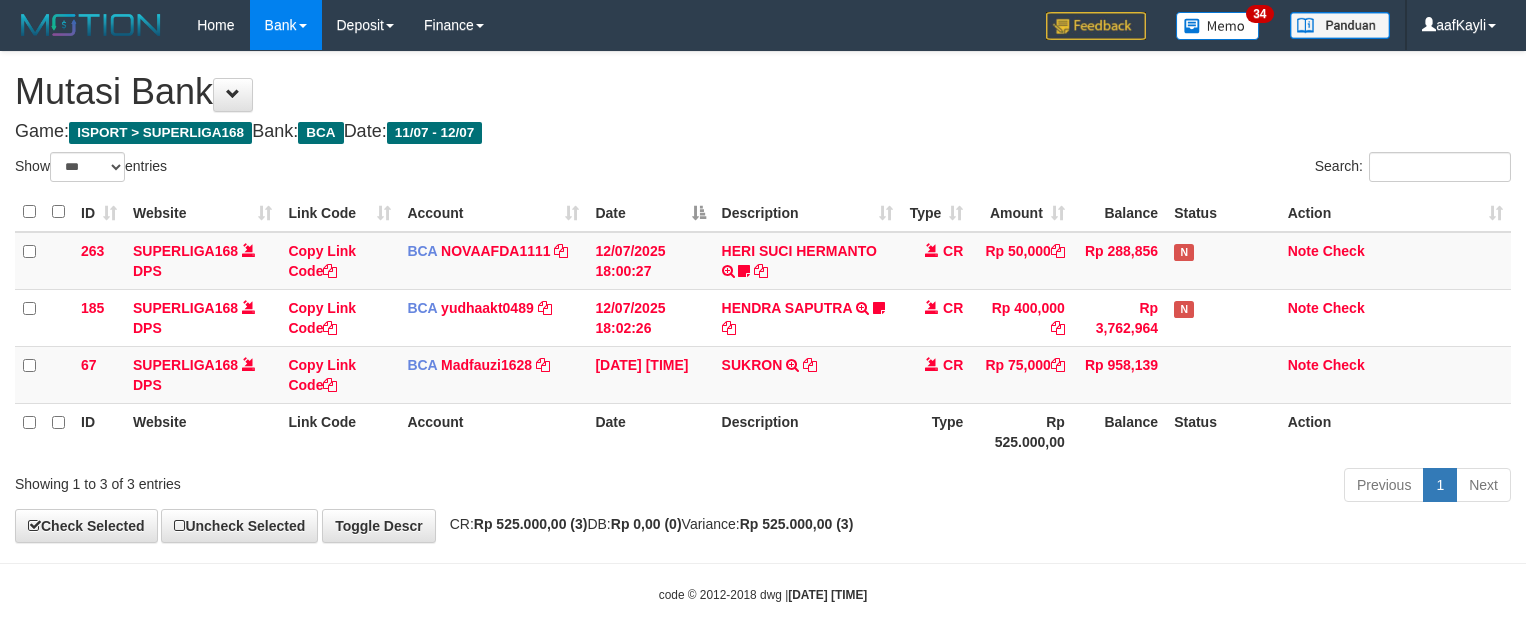 select on "***" 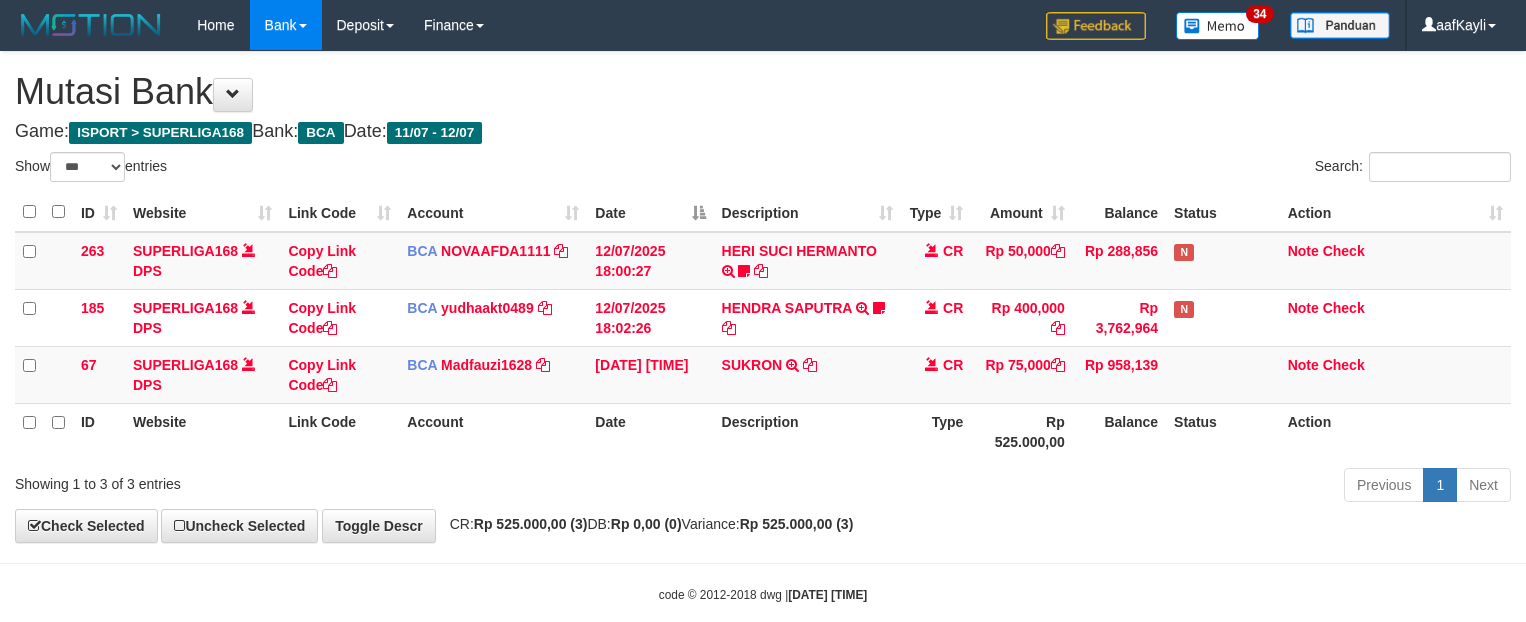 scroll, scrollTop: 0, scrollLeft: 0, axis: both 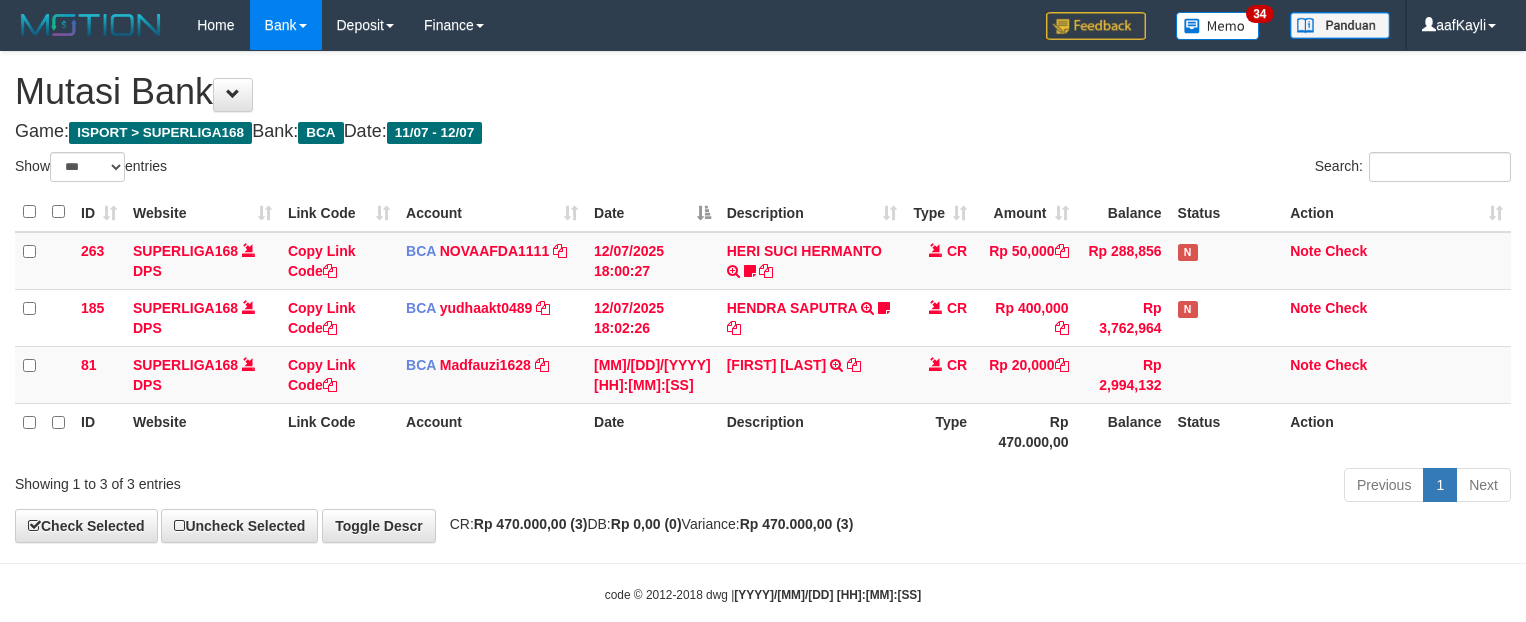 select on "***" 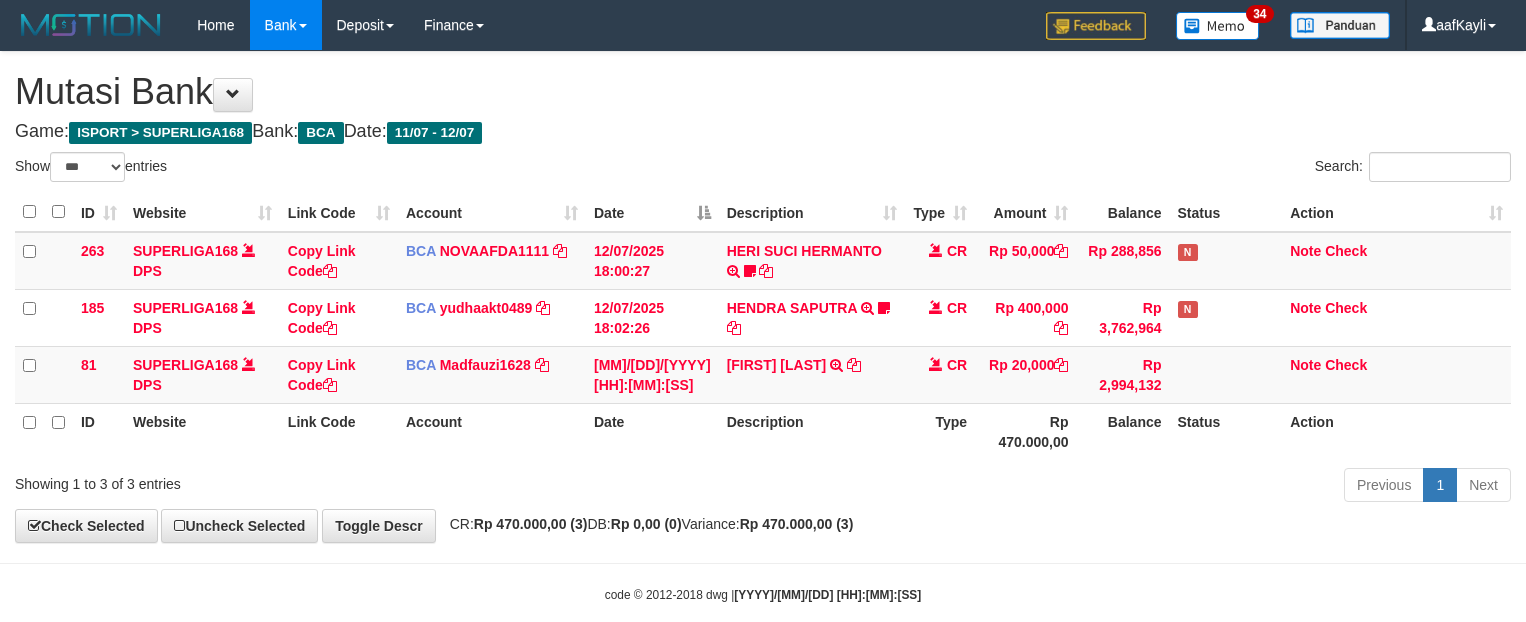 scroll, scrollTop: 0, scrollLeft: 0, axis: both 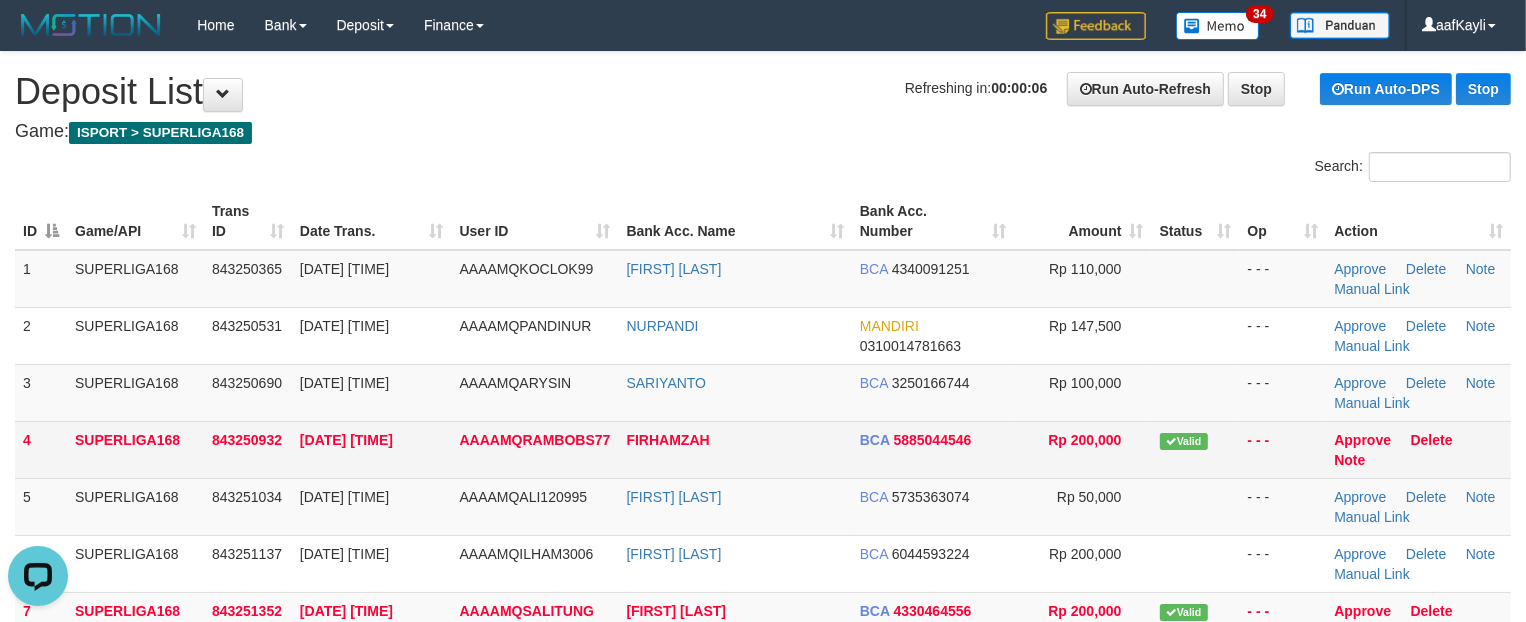 click on "Valid" at bounding box center (1196, 449) 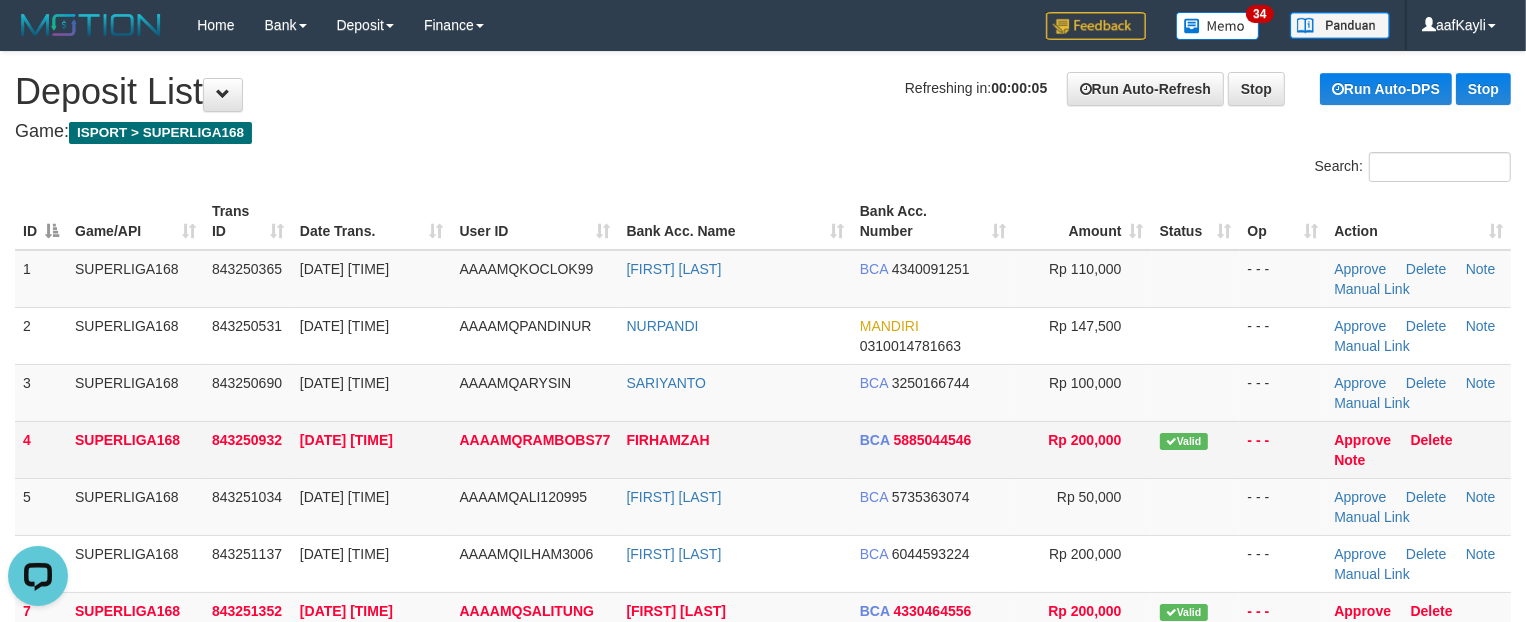scroll, scrollTop: 826, scrollLeft: 0, axis: vertical 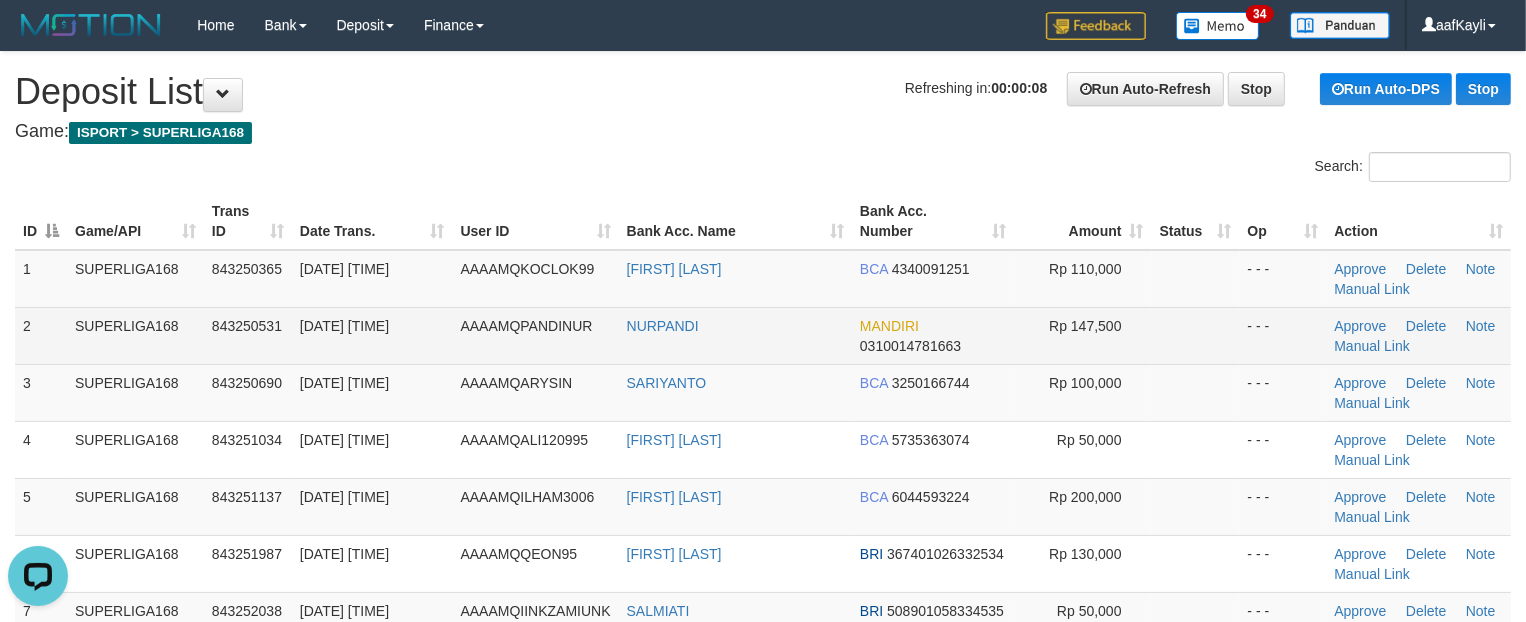 click at bounding box center (1196, 335) 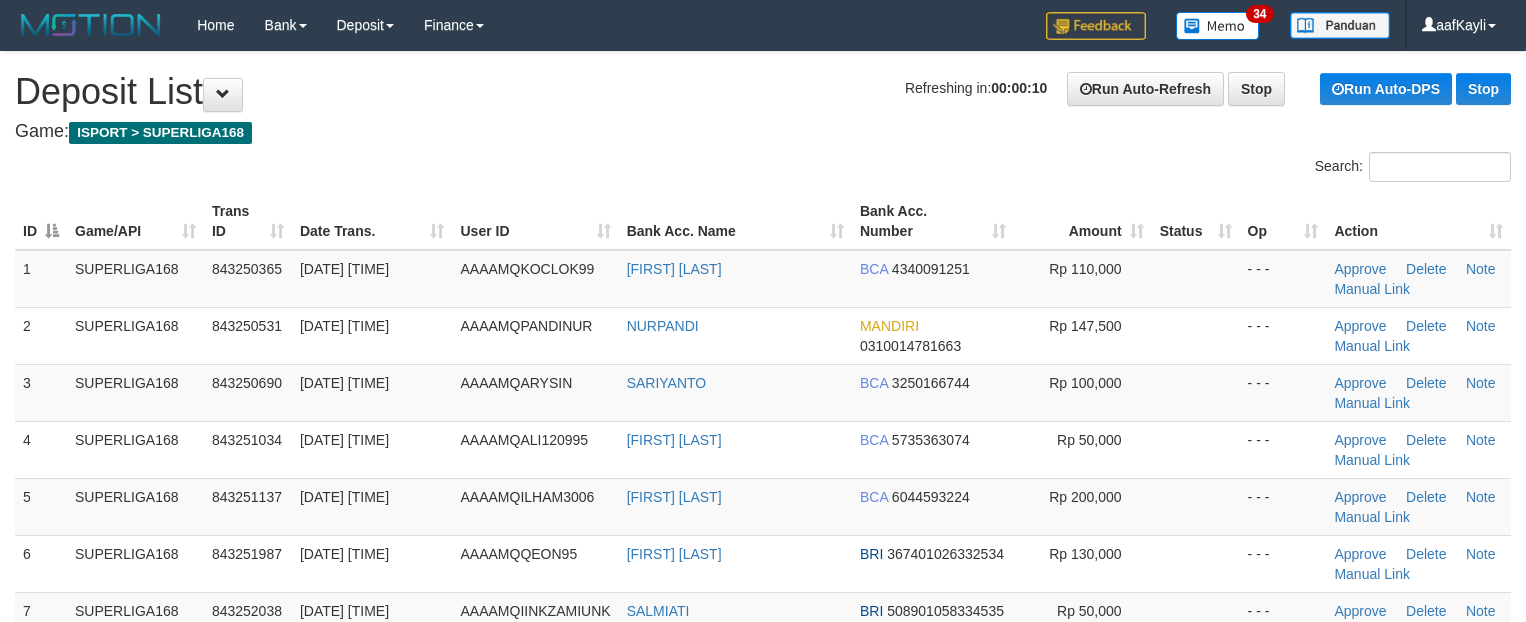 scroll, scrollTop: 0, scrollLeft: 0, axis: both 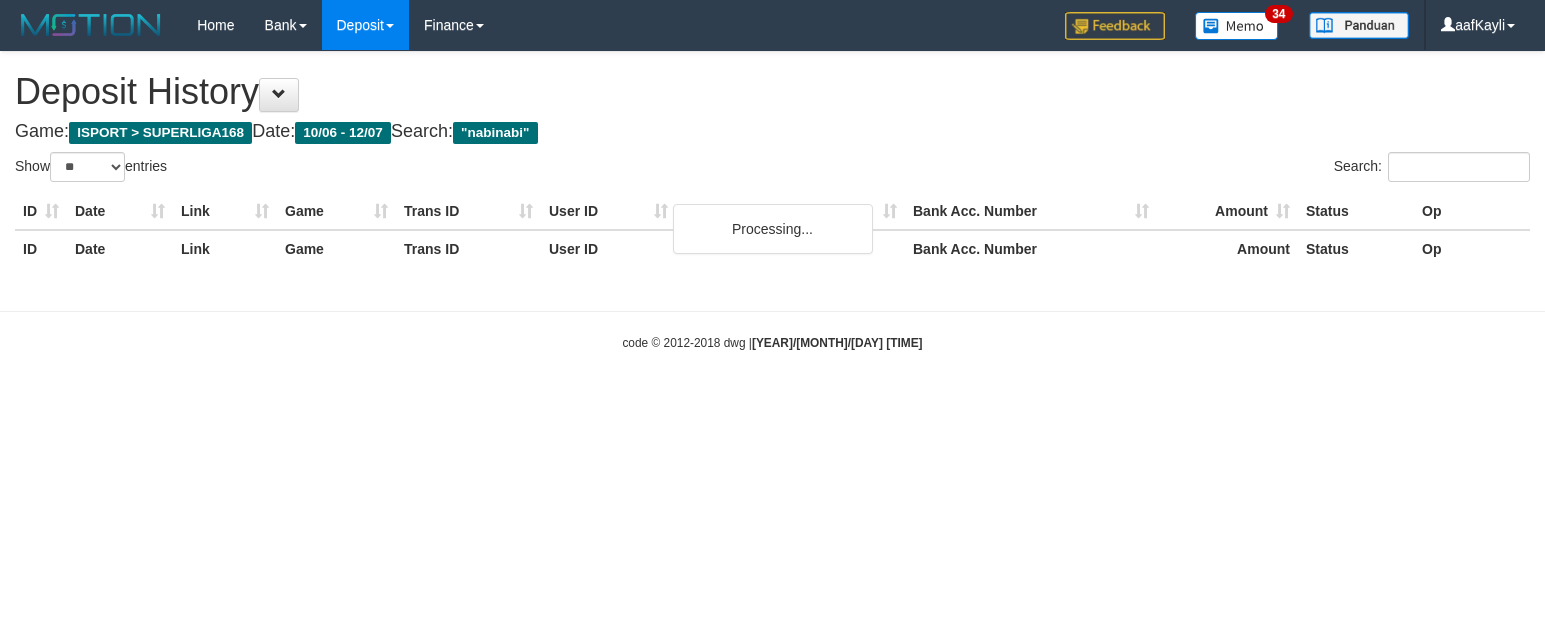select on "**" 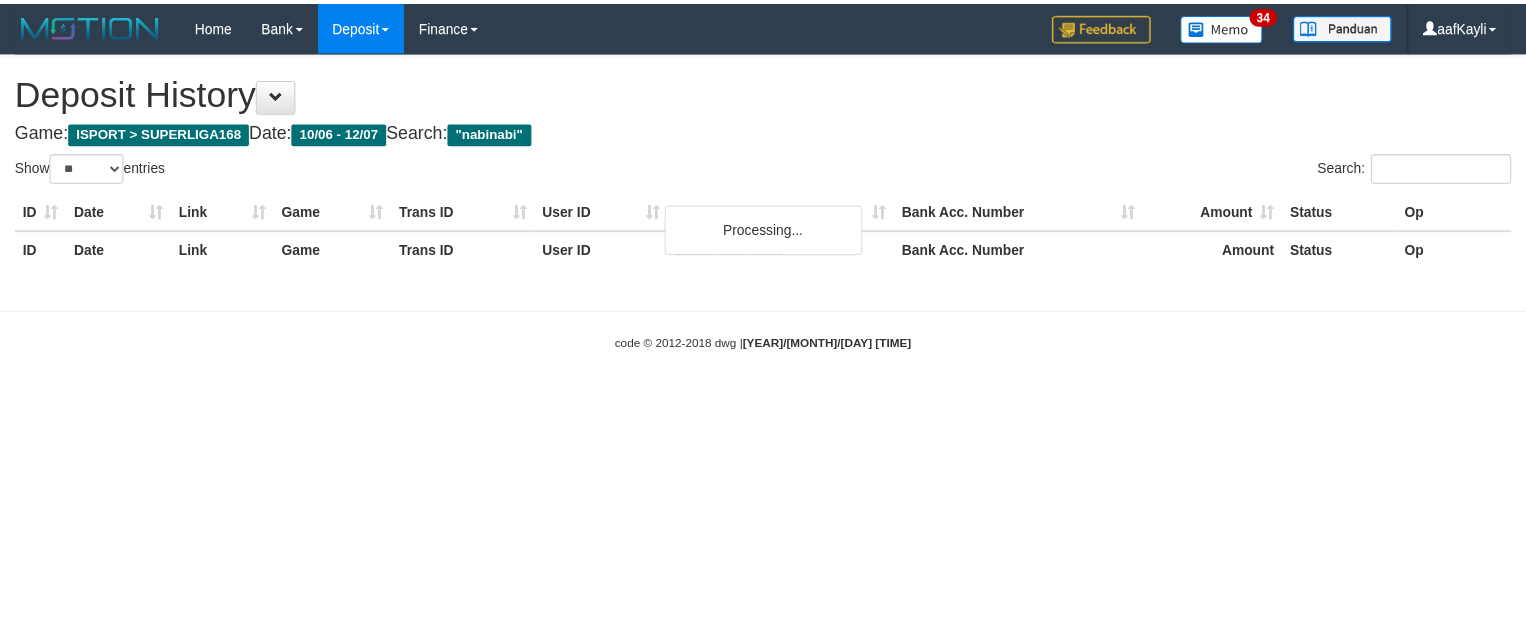 scroll, scrollTop: 0, scrollLeft: 0, axis: both 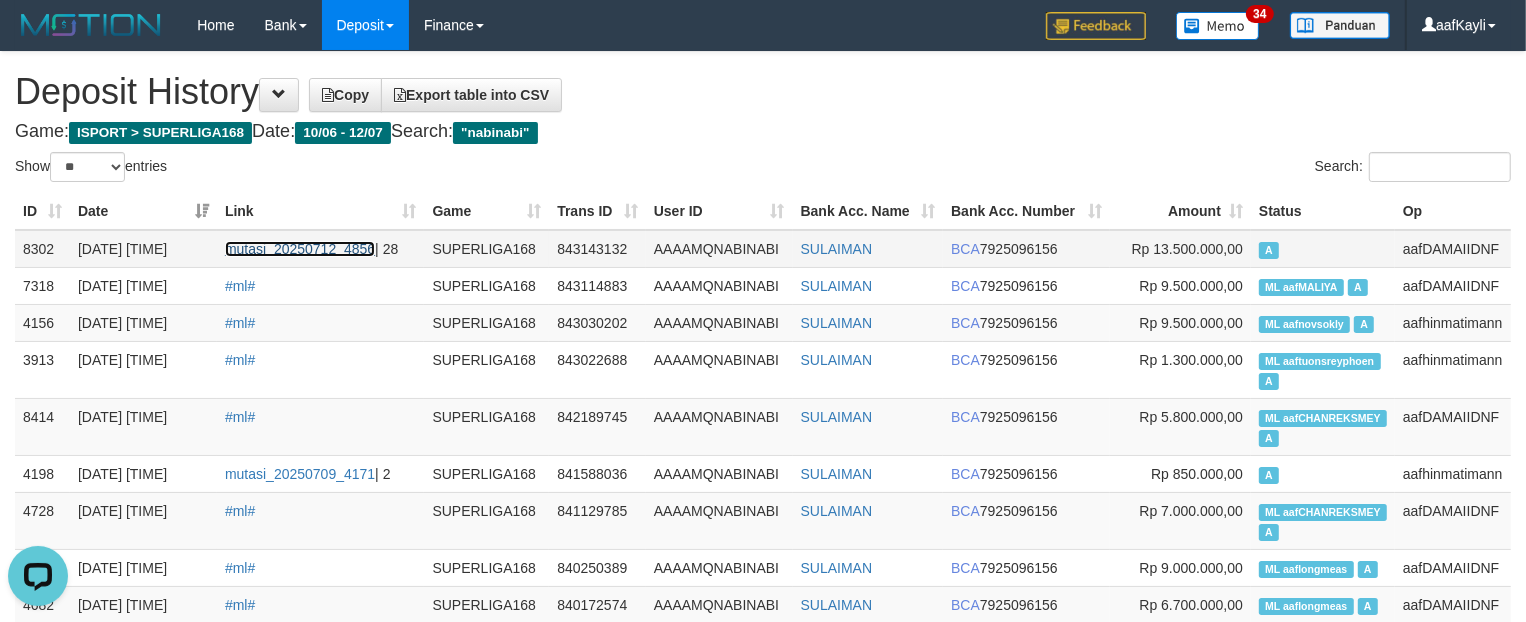 click on "mutasi_20250712_4856" at bounding box center [300, 249] 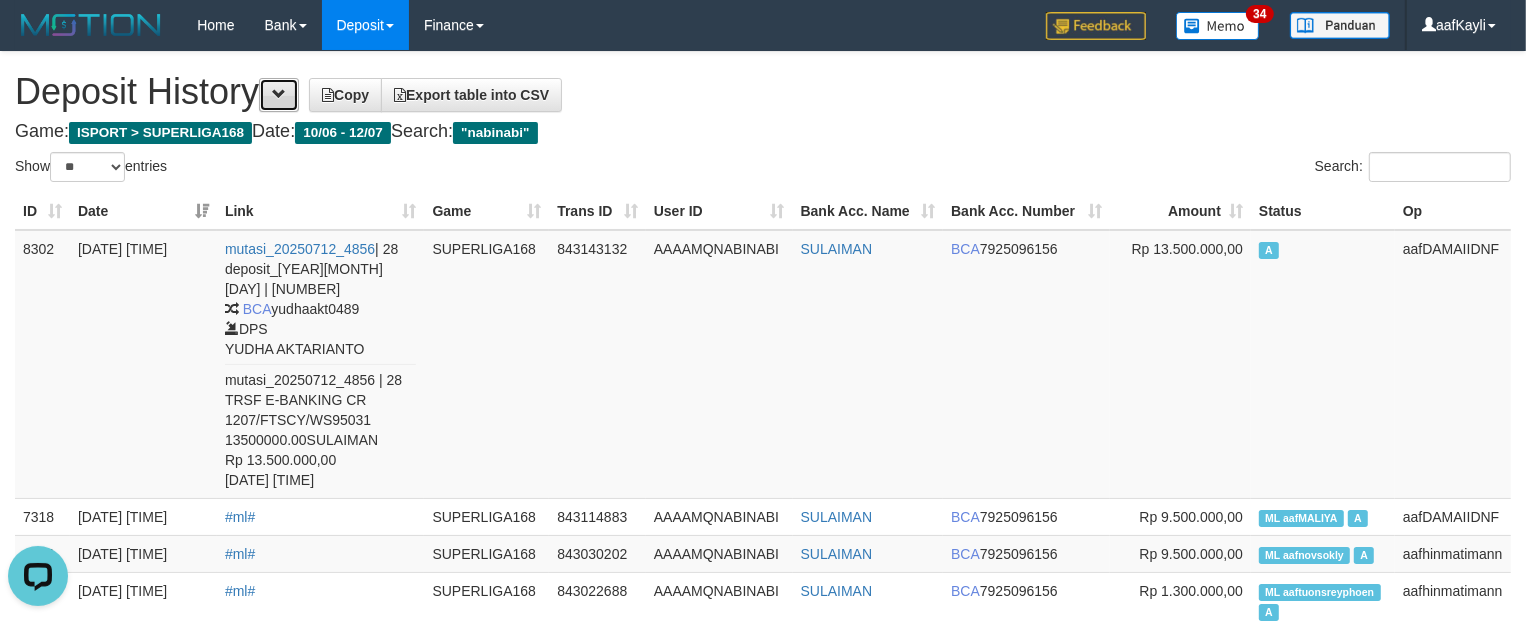 click at bounding box center (279, 95) 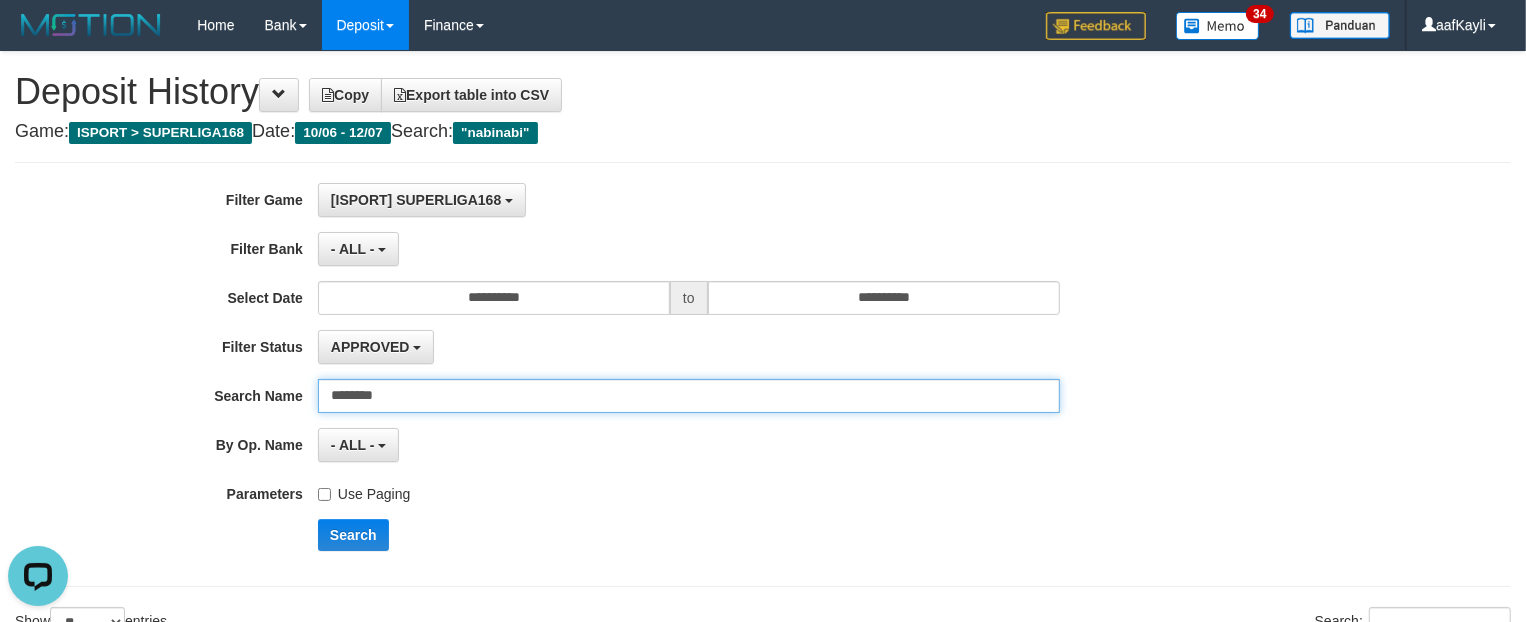drag, startPoint x: 415, startPoint y: 396, endPoint x: 0, endPoint y: 398, distance: 415.00482 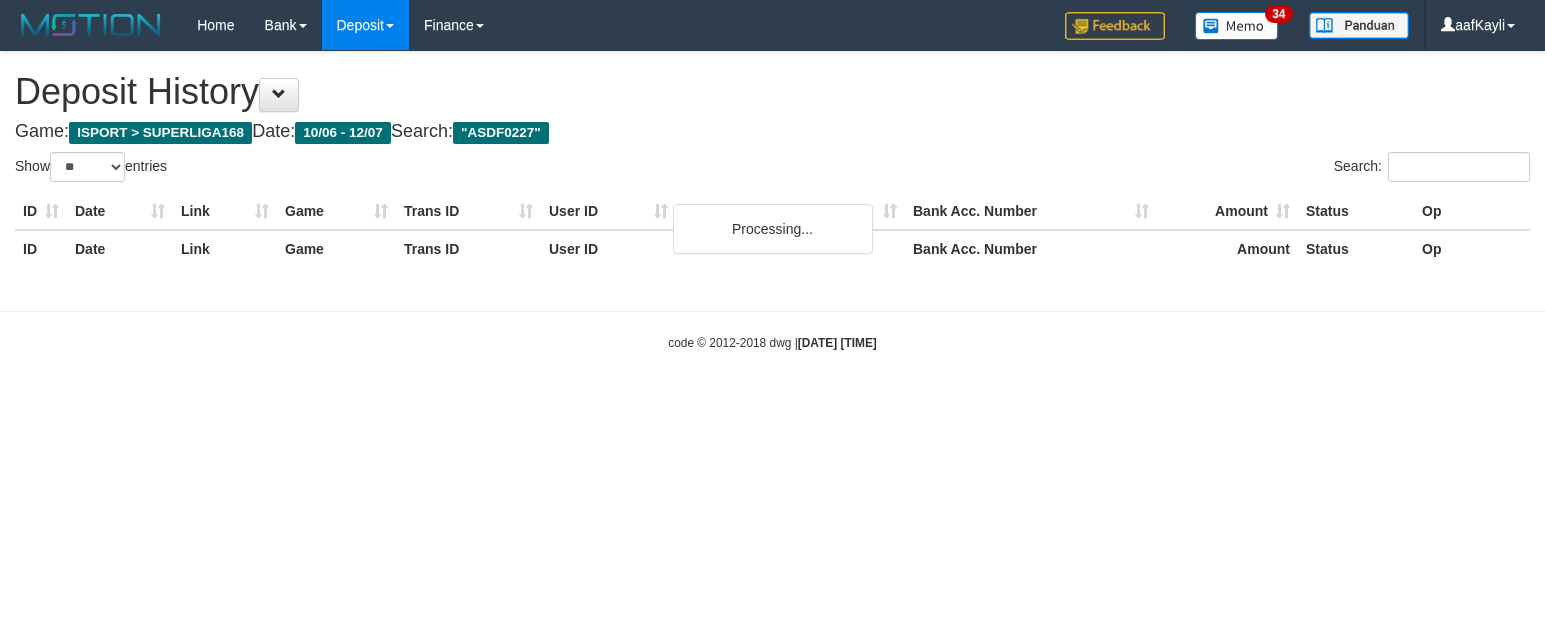 select on "**" 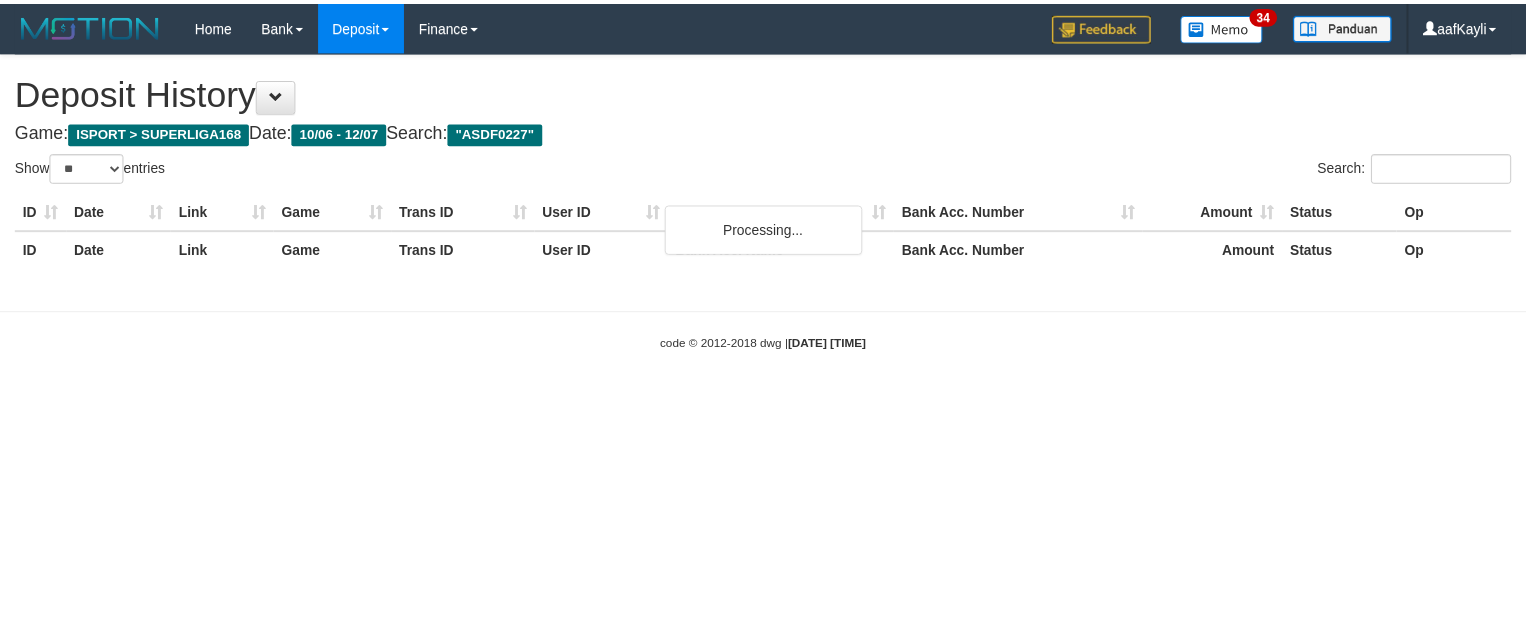 scroll, scrollTop: 0, scrollLeft: 0, axis: both 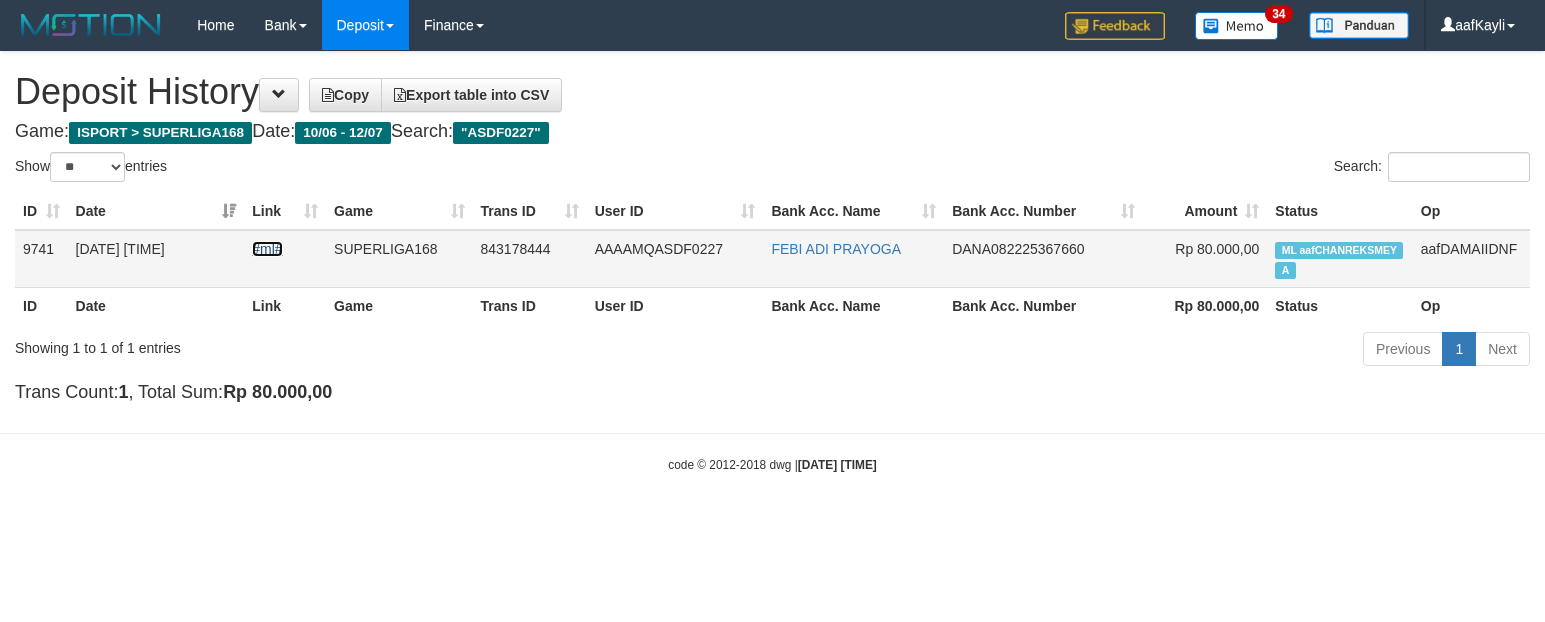 drag, startPoint x: 253, startPoint y: 246, endPoint x: 406, endPoint y: 250, distance: 153.05228 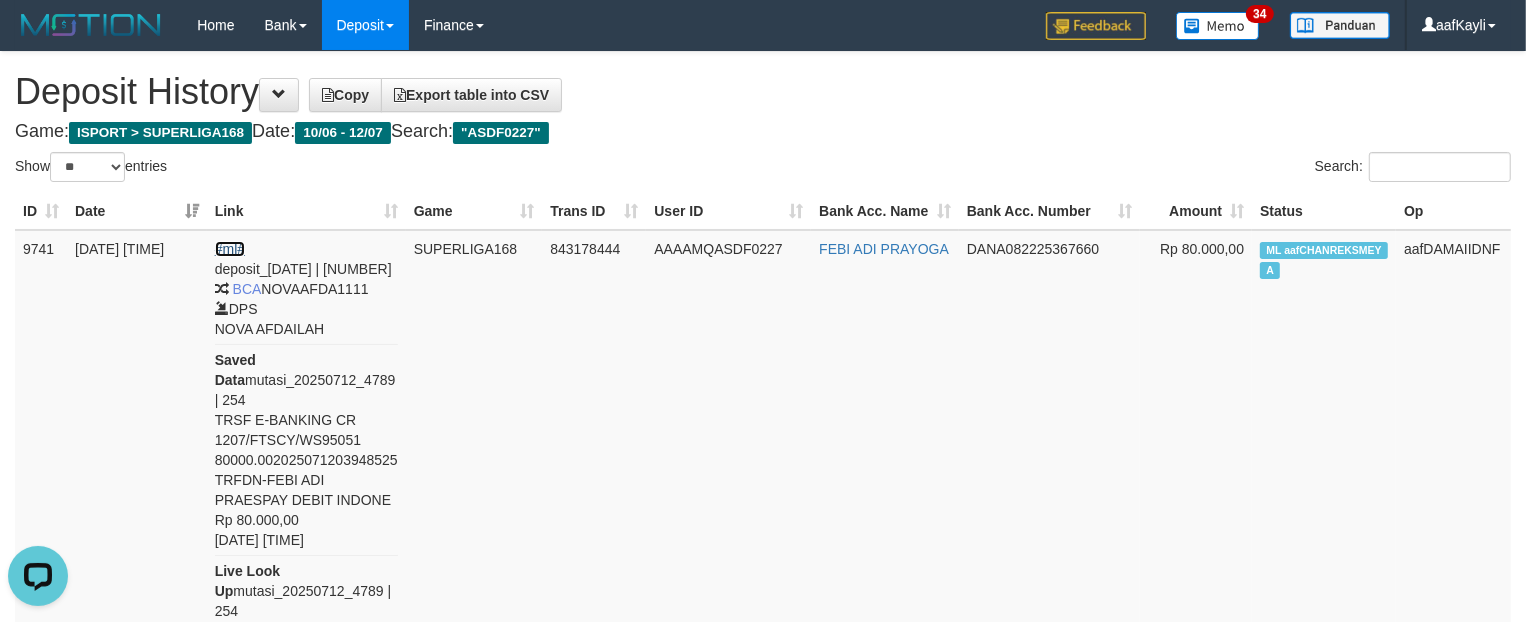 scroll, scrollTop: 0, scrollLeft: 0, axis: both 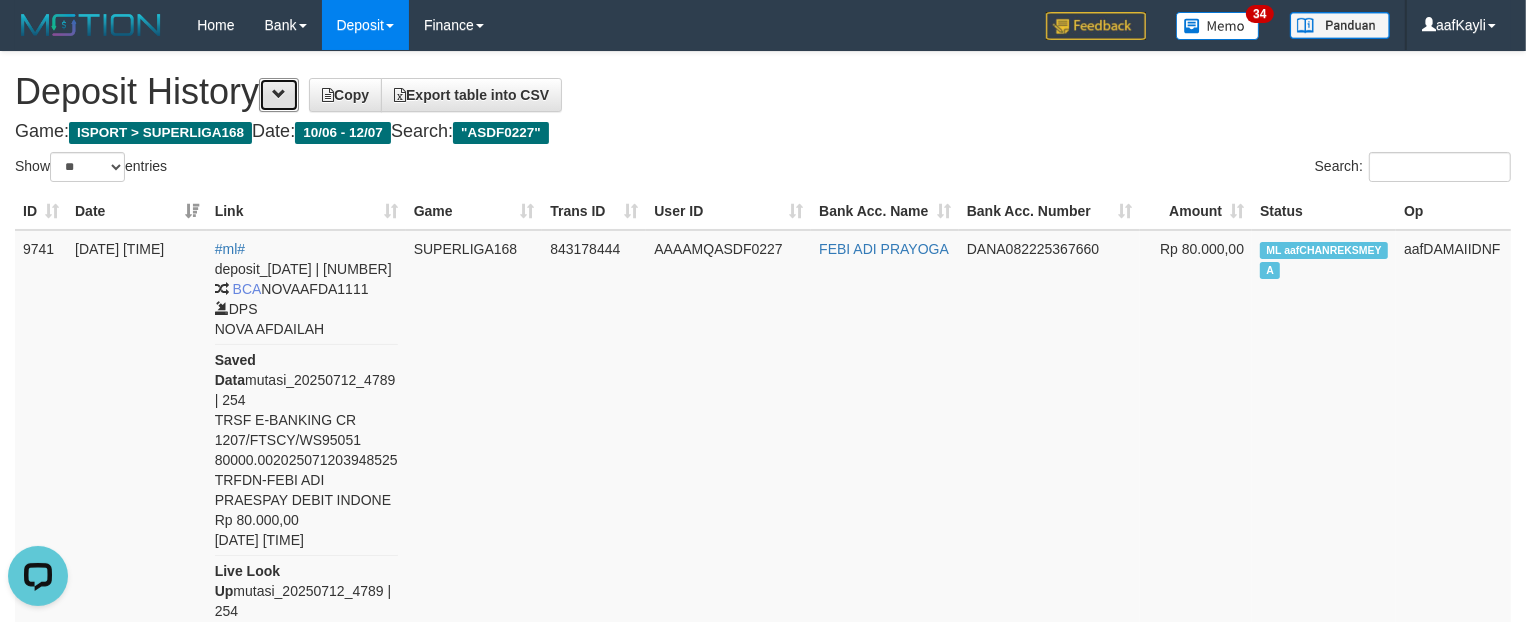 drag, startPoint x: 278, startPoint y: 98, endPoint x: 332, endPoint y: 198, distance: 113.64858 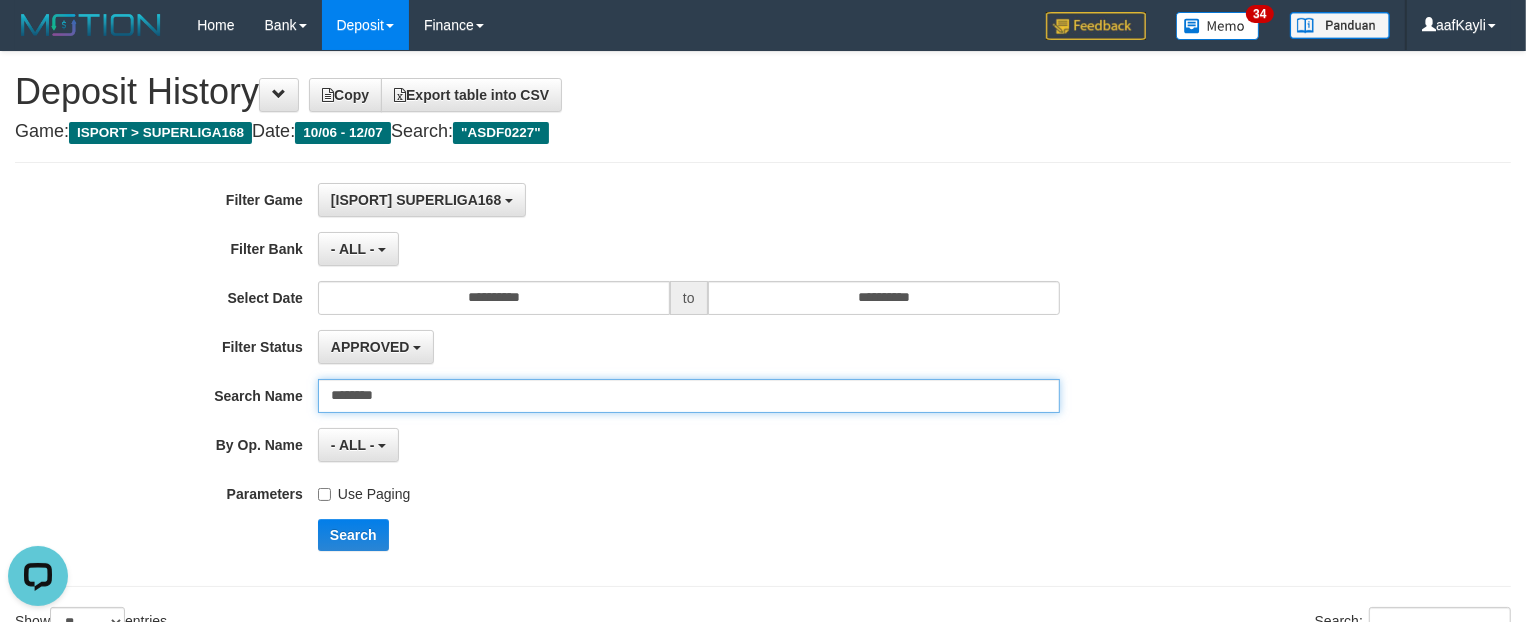 drag, startPoint x: 442, startPoint y: 407, endPoint x: 55, endPoint y: 398, distance: 387.10464 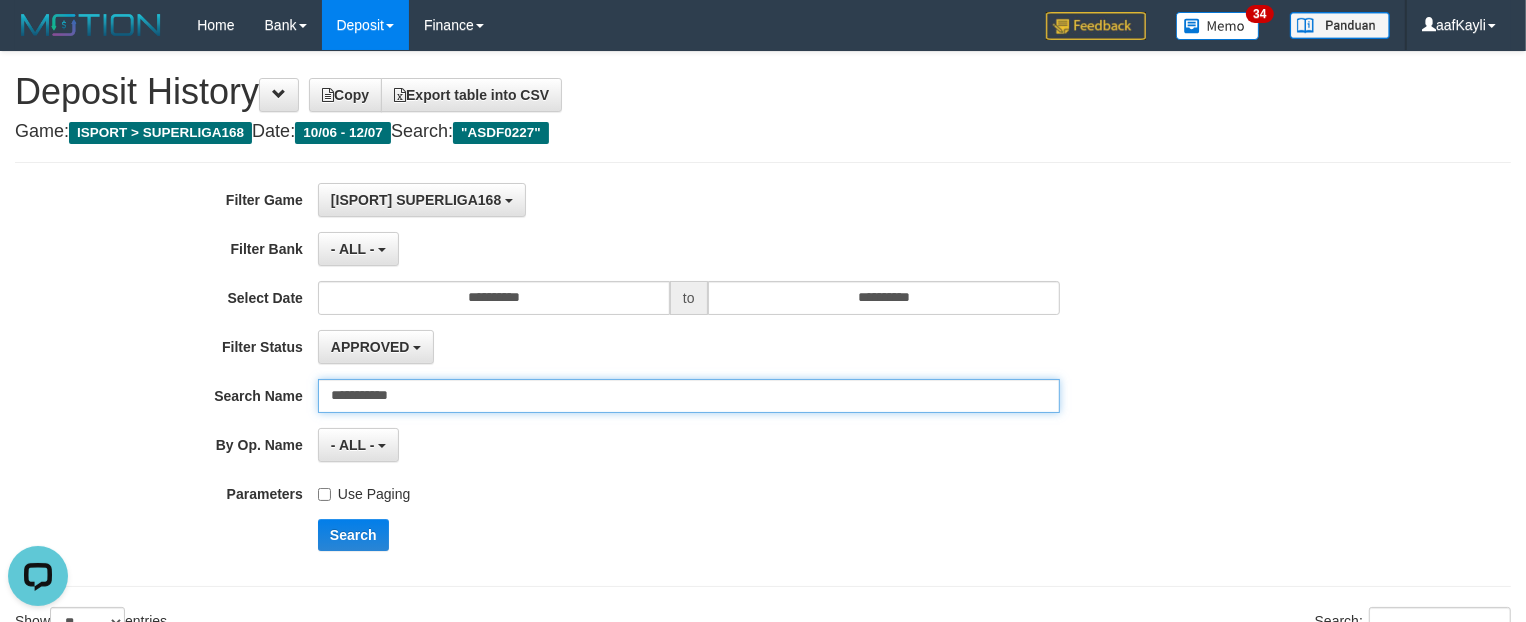 type on "**********" 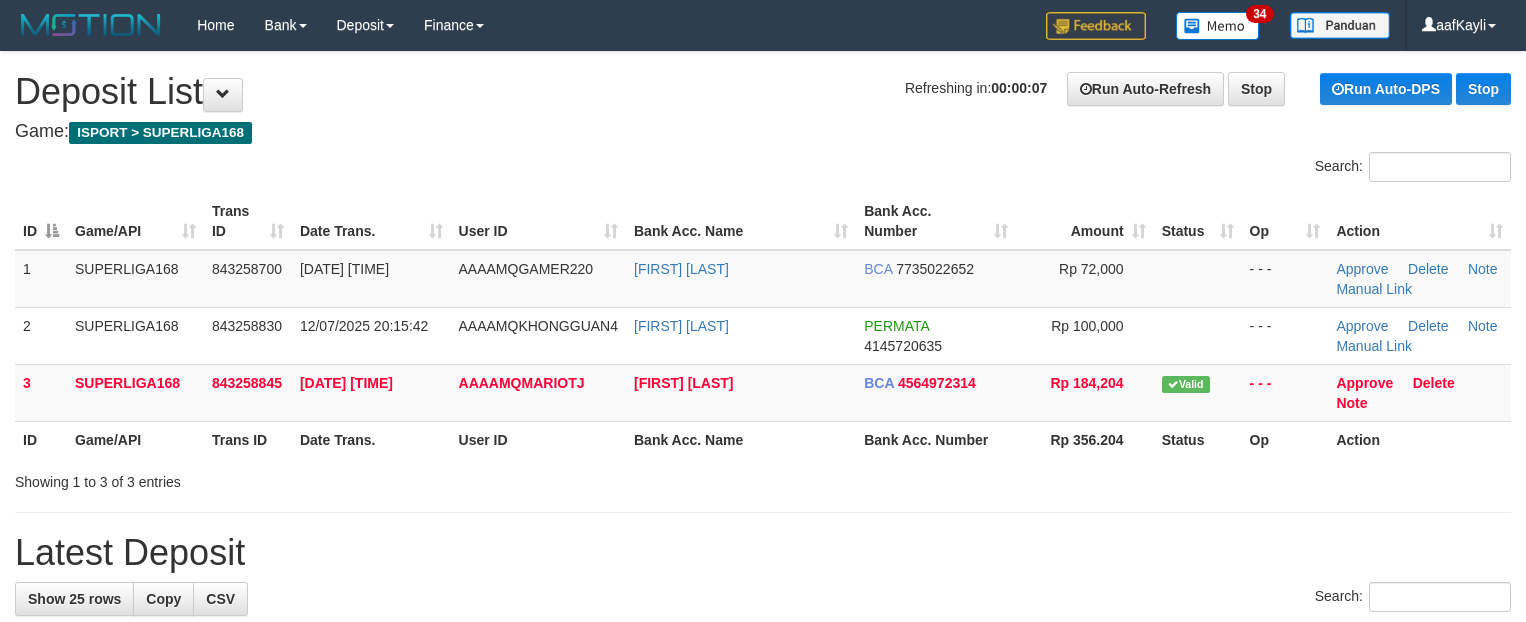 scroll, scrollTop: 0, scrollLeft: 0, axis: both 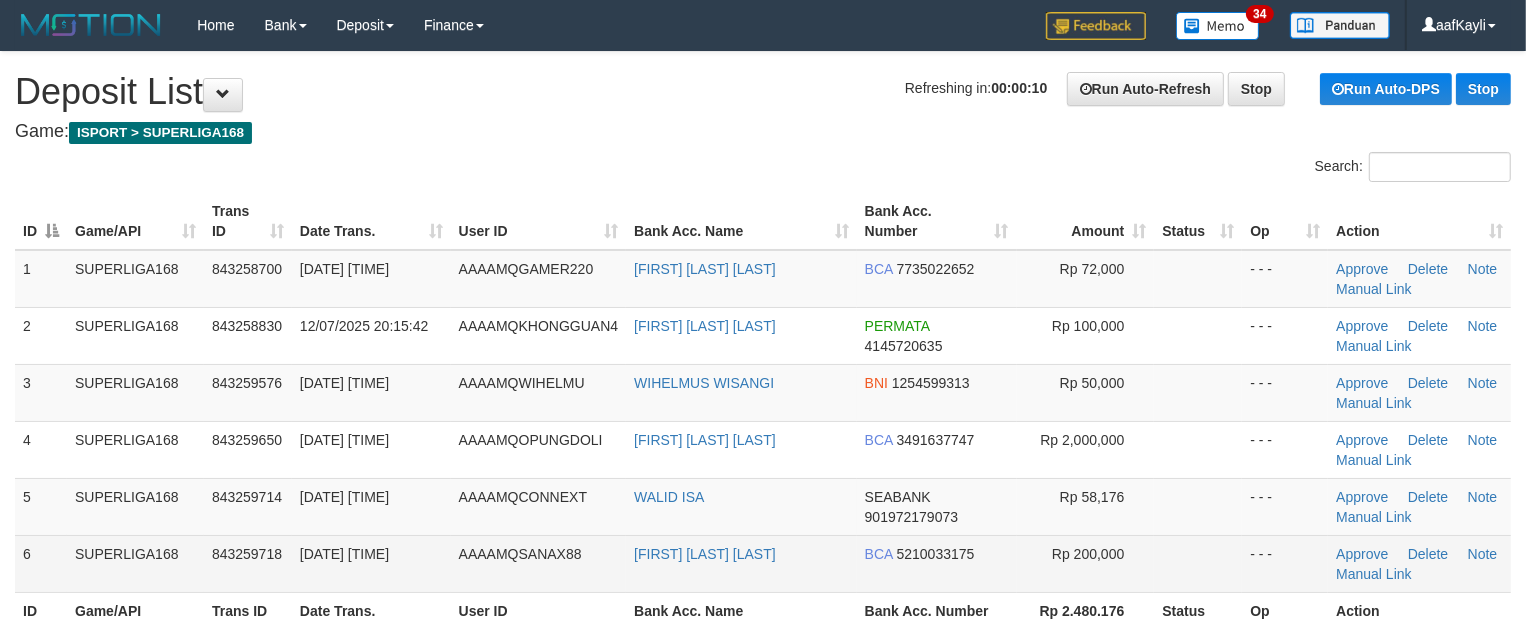 drag, startPoint x: 0, startPoint y: 0, endPoint x: 1037, endPoint y: 572, distance: 1184.2943 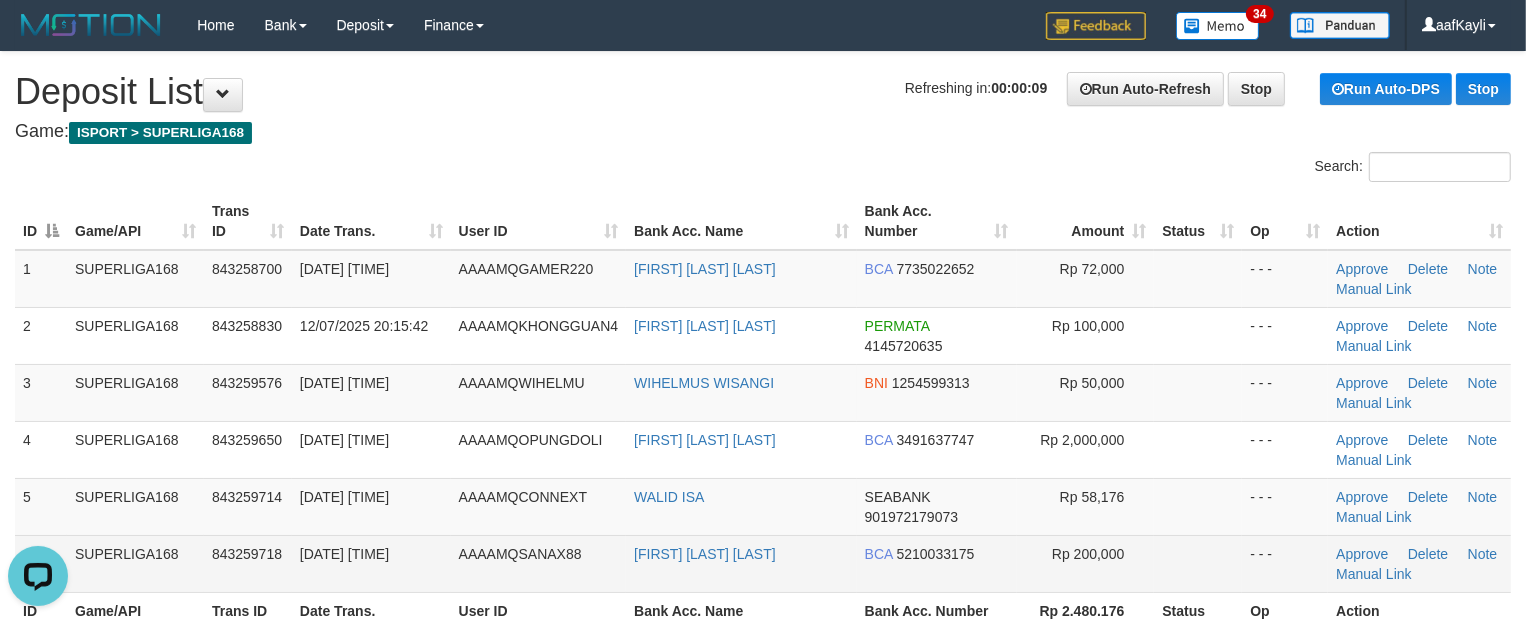 scroll, scrollTop: 0, scrollLeft: 0, axis: both 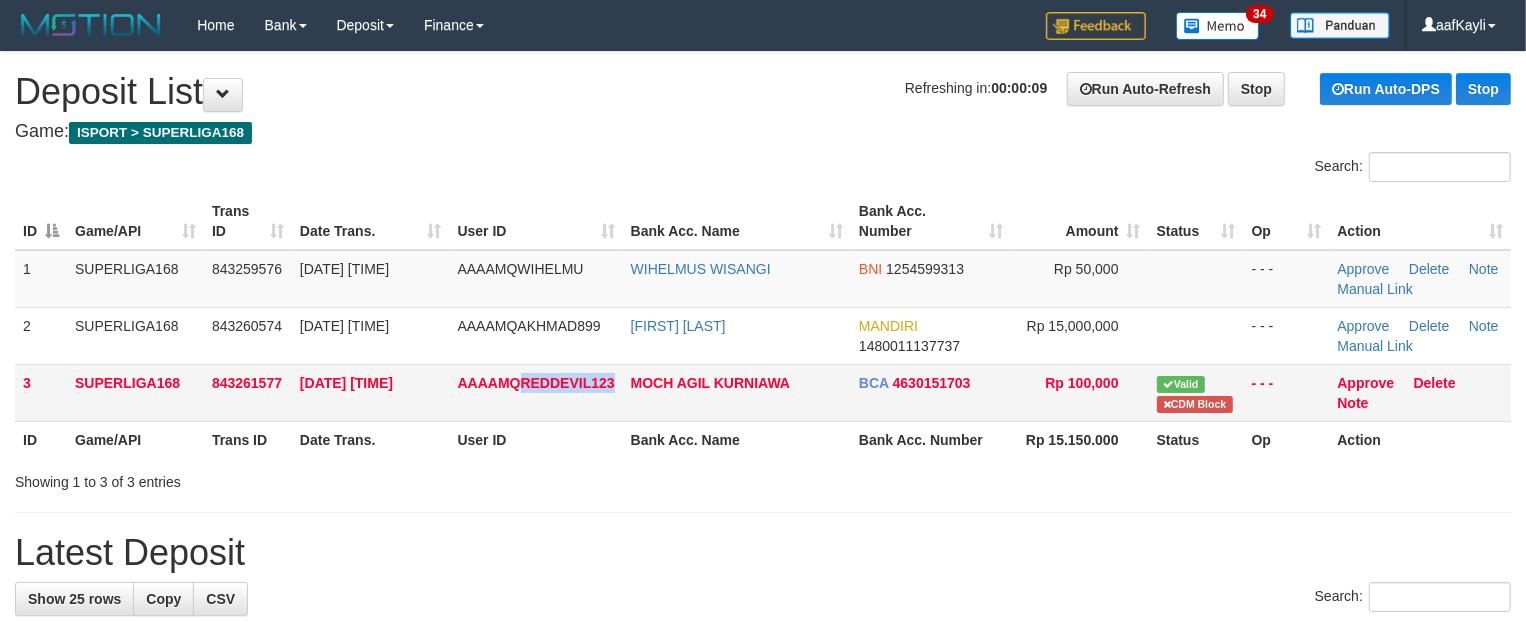 drag, startPoint x: 522, startPoint y: 378, endPoint x: 612, endPoint y: 410, distance: 95.51963 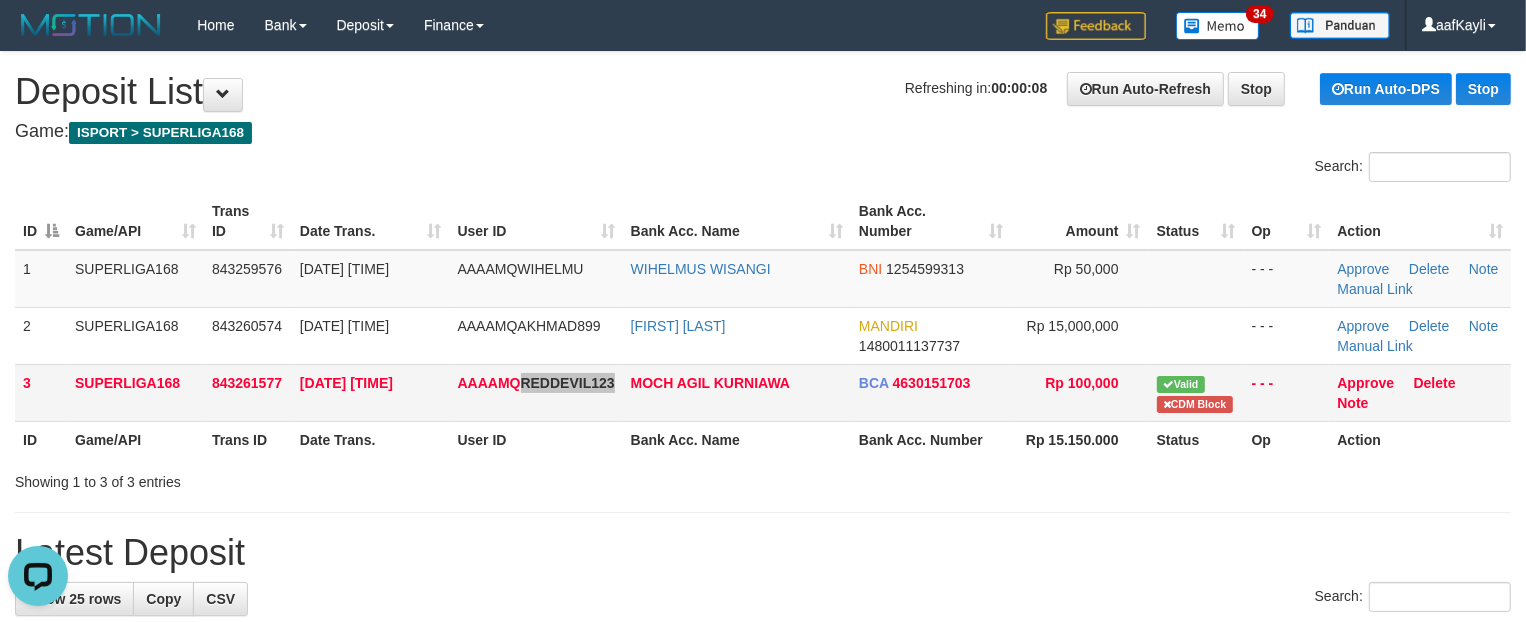 scroll, scrollTop: 0, scrollLeft: 0, axis: both 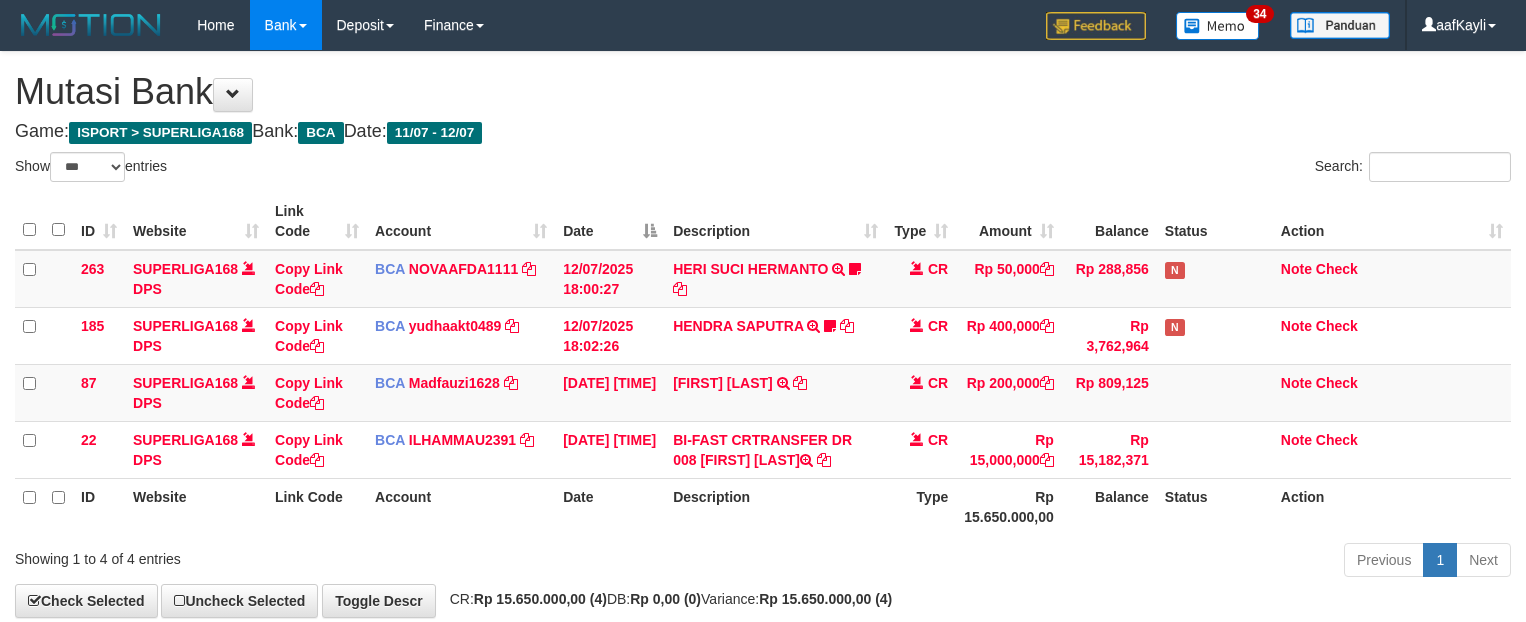 select on "***" 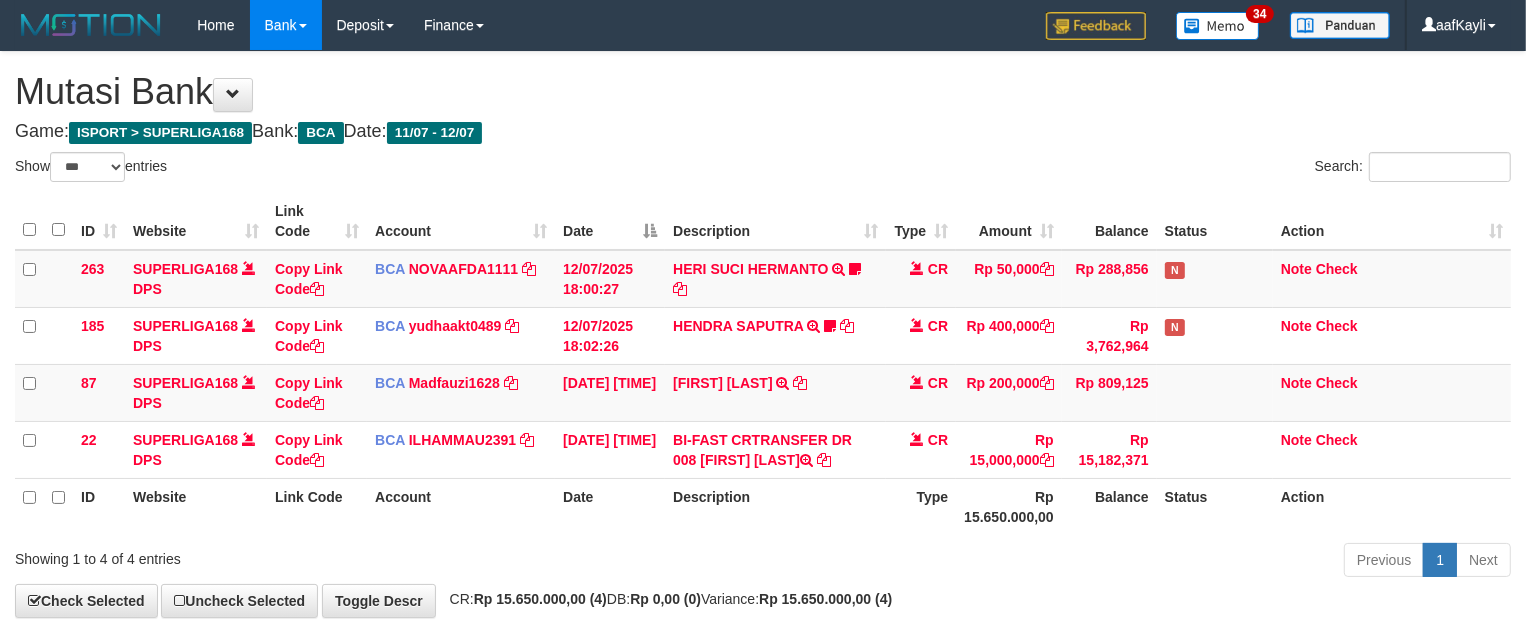 click on "Rp 15,000,000" at bounding box center [1009, 449] 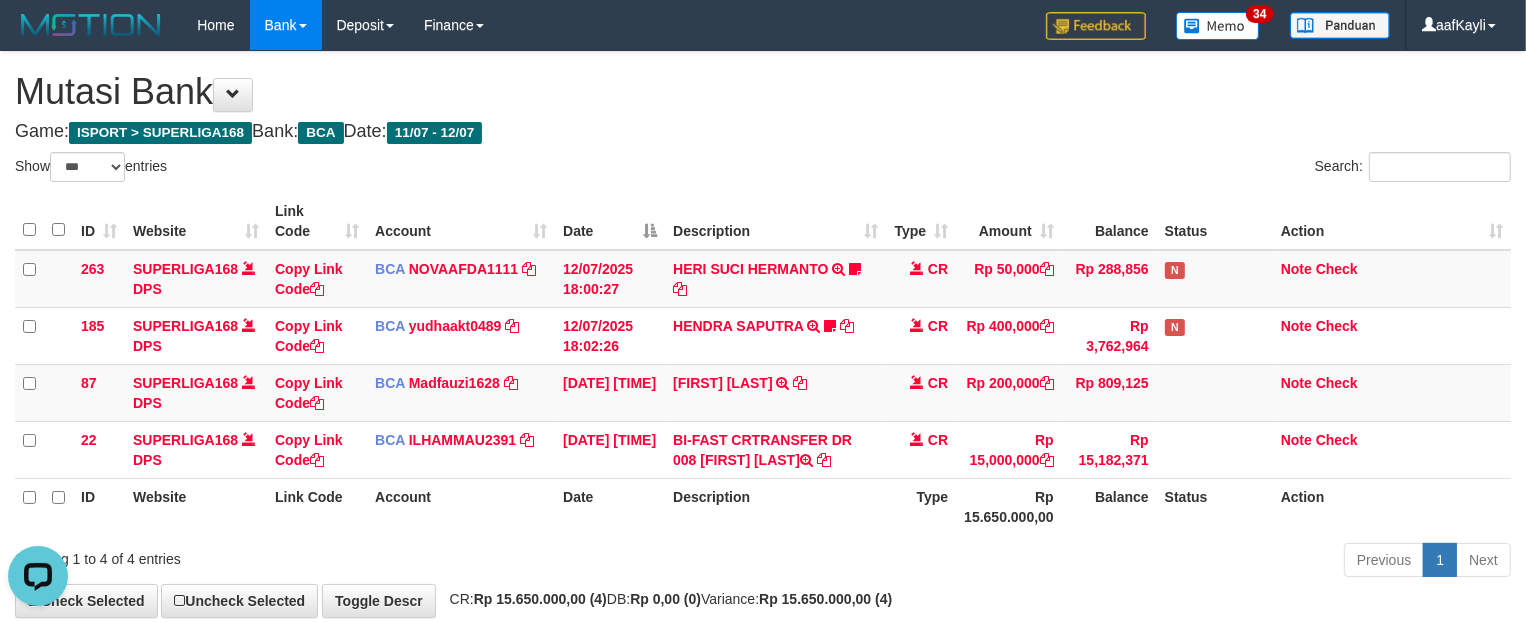 scroll, scrollTop: 0, scrollLeft: 0, axis: both 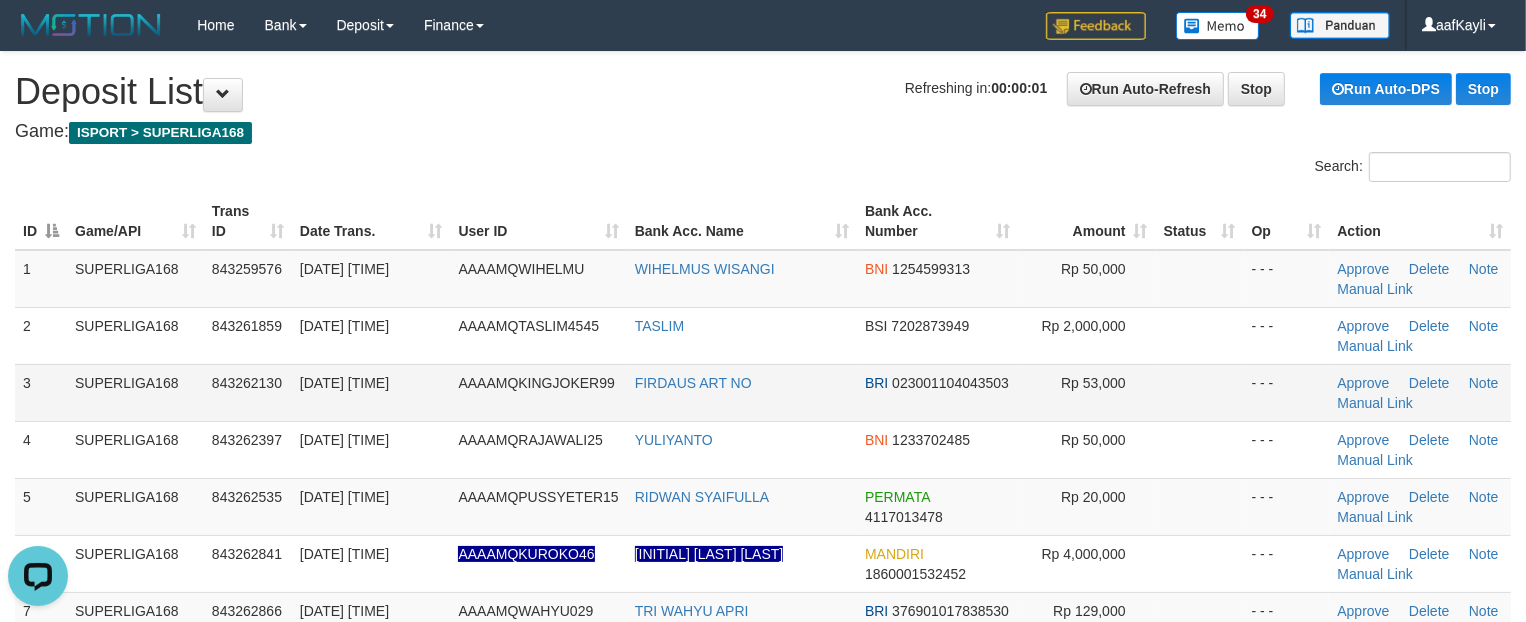 click on "Rp 53,000" at bounding box center (1087, 392) 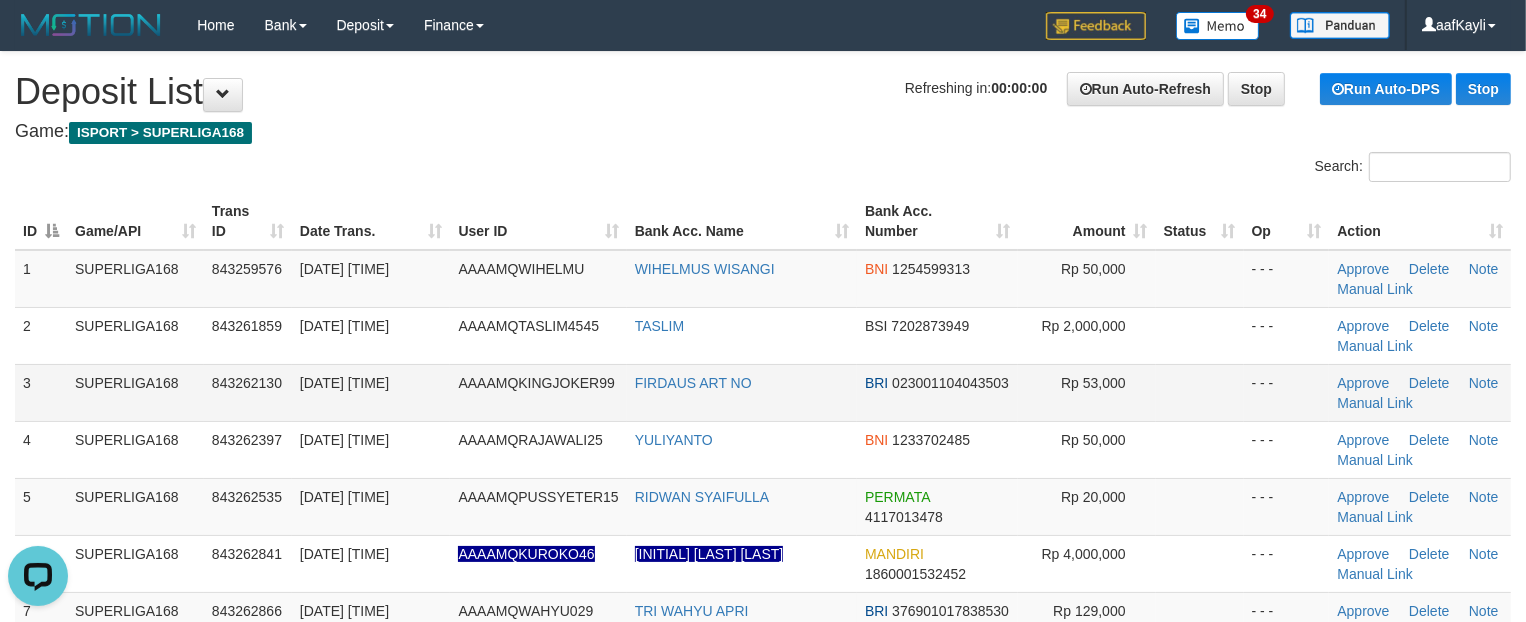 click at bounding box center [1200, 392] 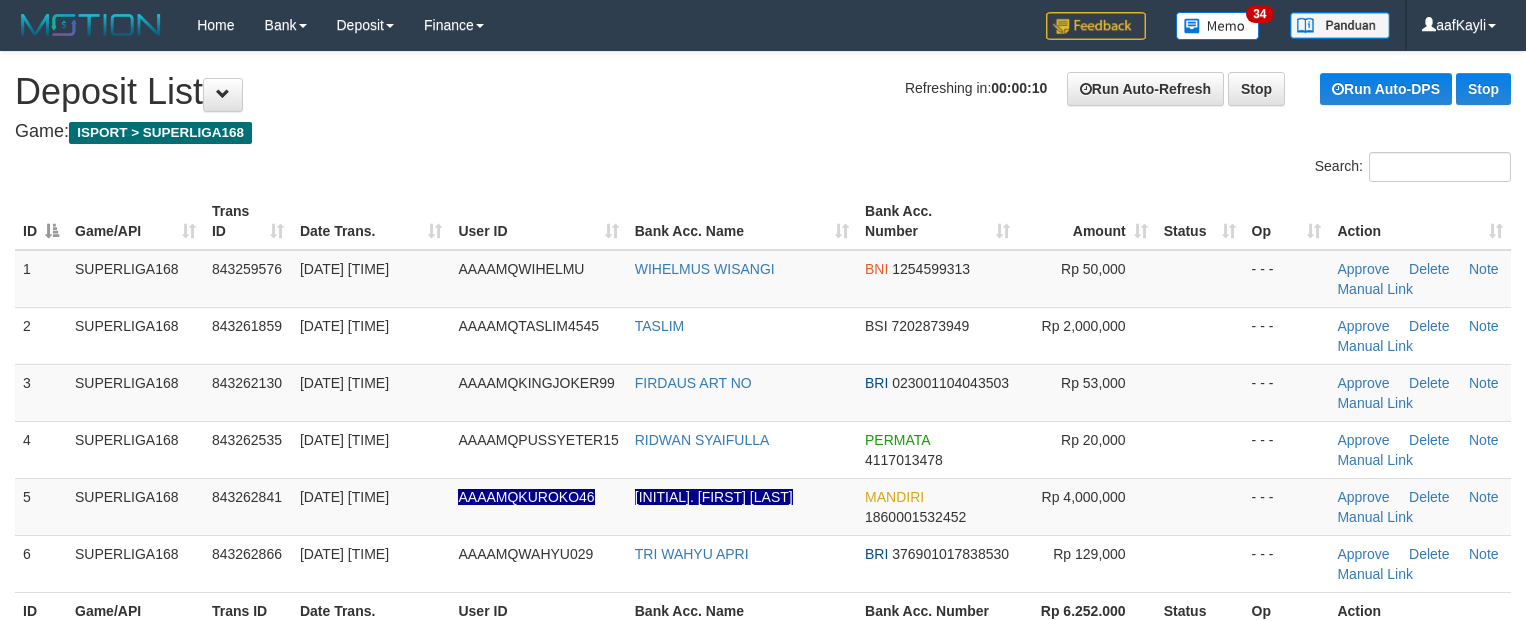 scroll, scrollTop: 0, scrollLeft: 0, axis: both 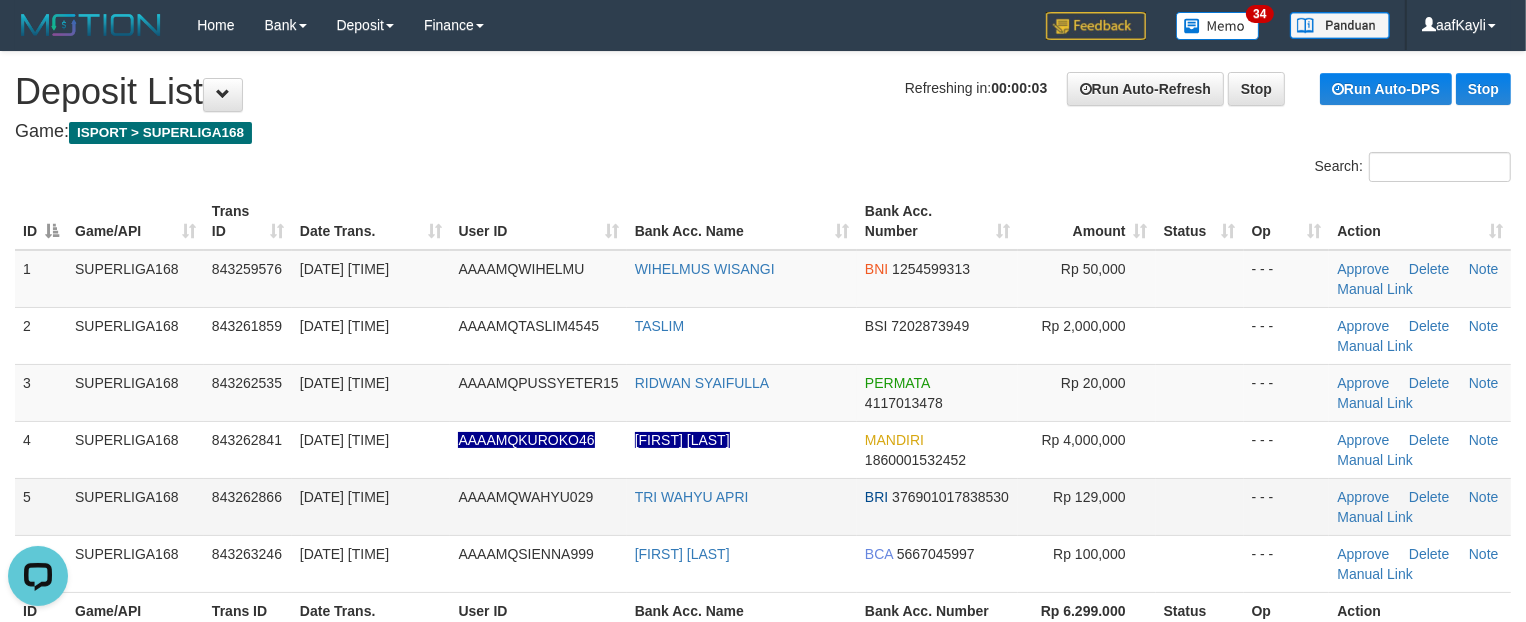 click at bounding box center (1200, 506) 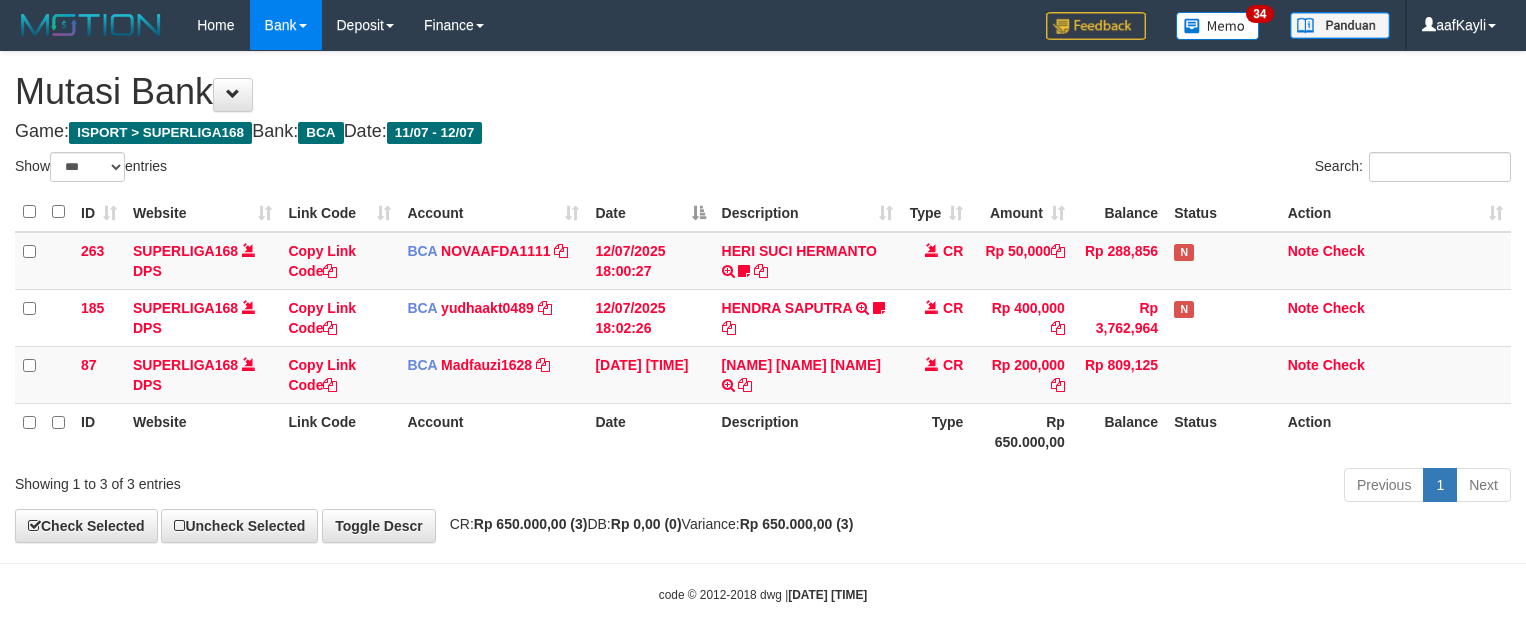 select on "***" 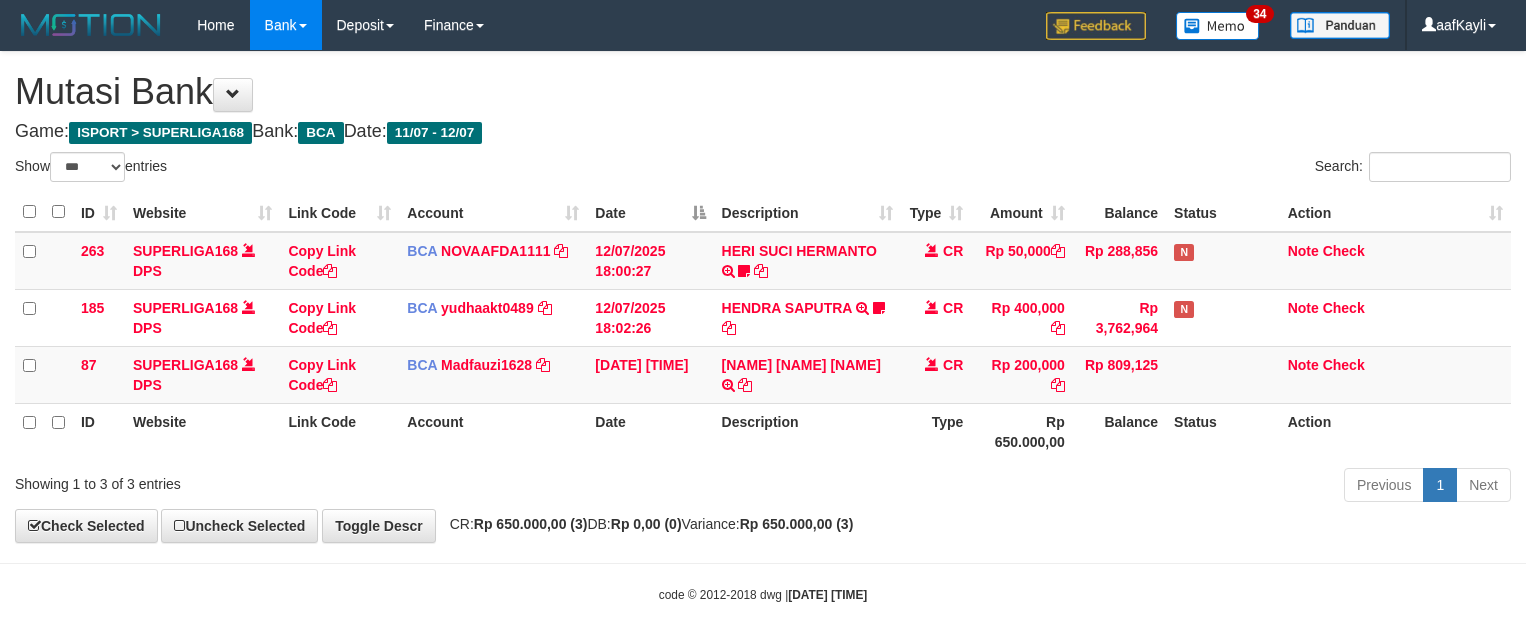 scroll, scrollTop: 0, scrollLeft: 0, axis: both 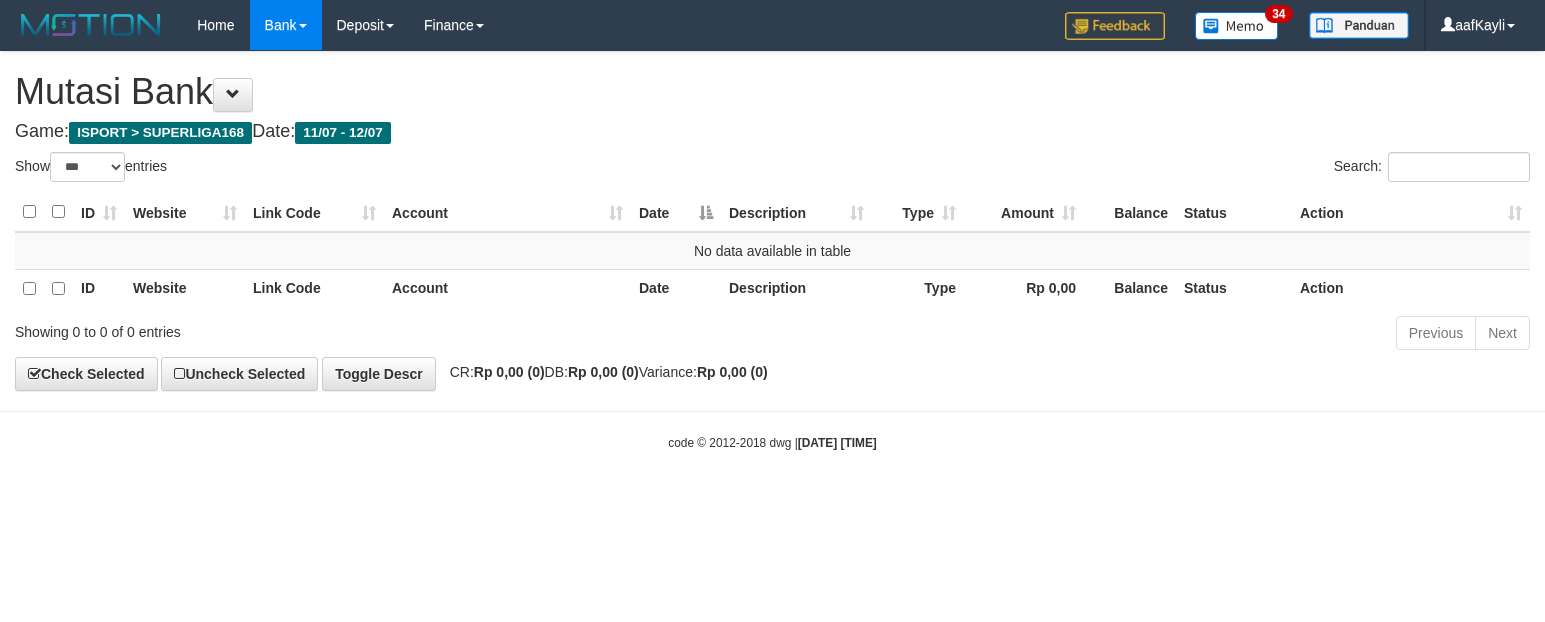 select on "***" 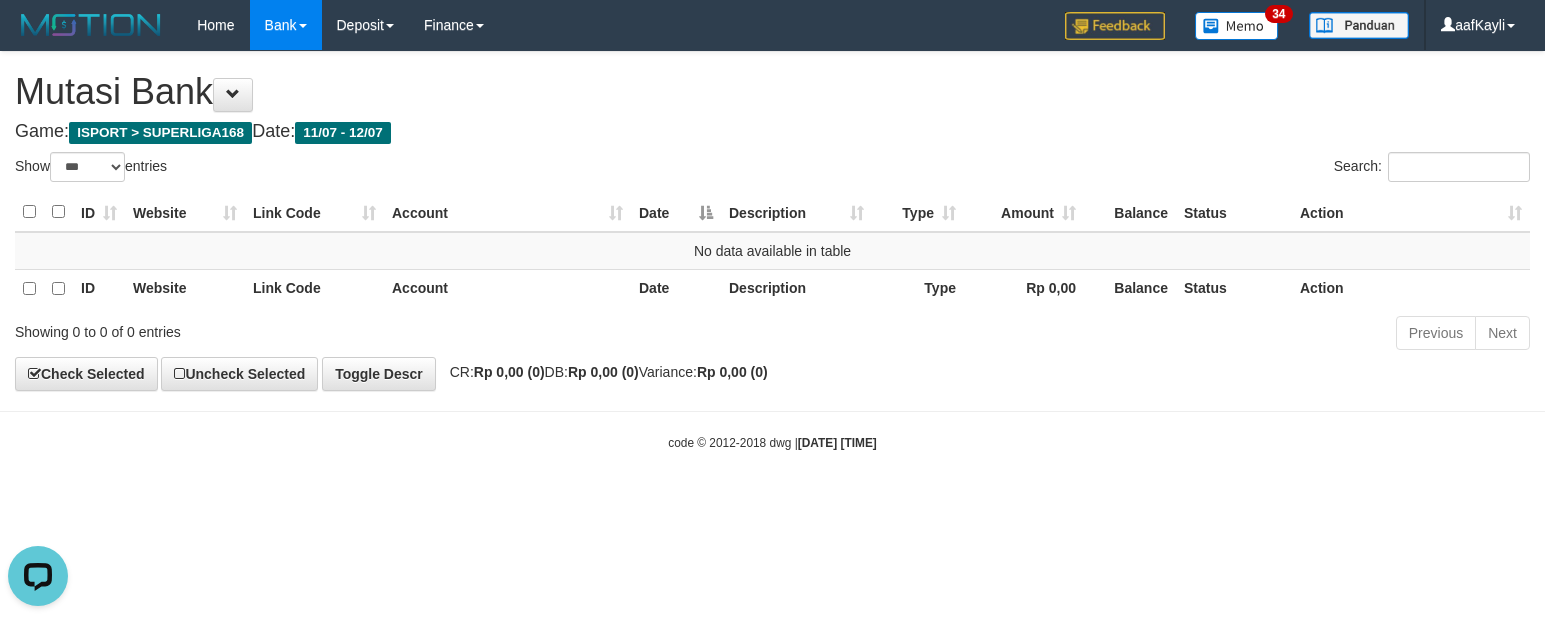 scroll, scrollTop: 0, scrollLeft: 0, axis: both 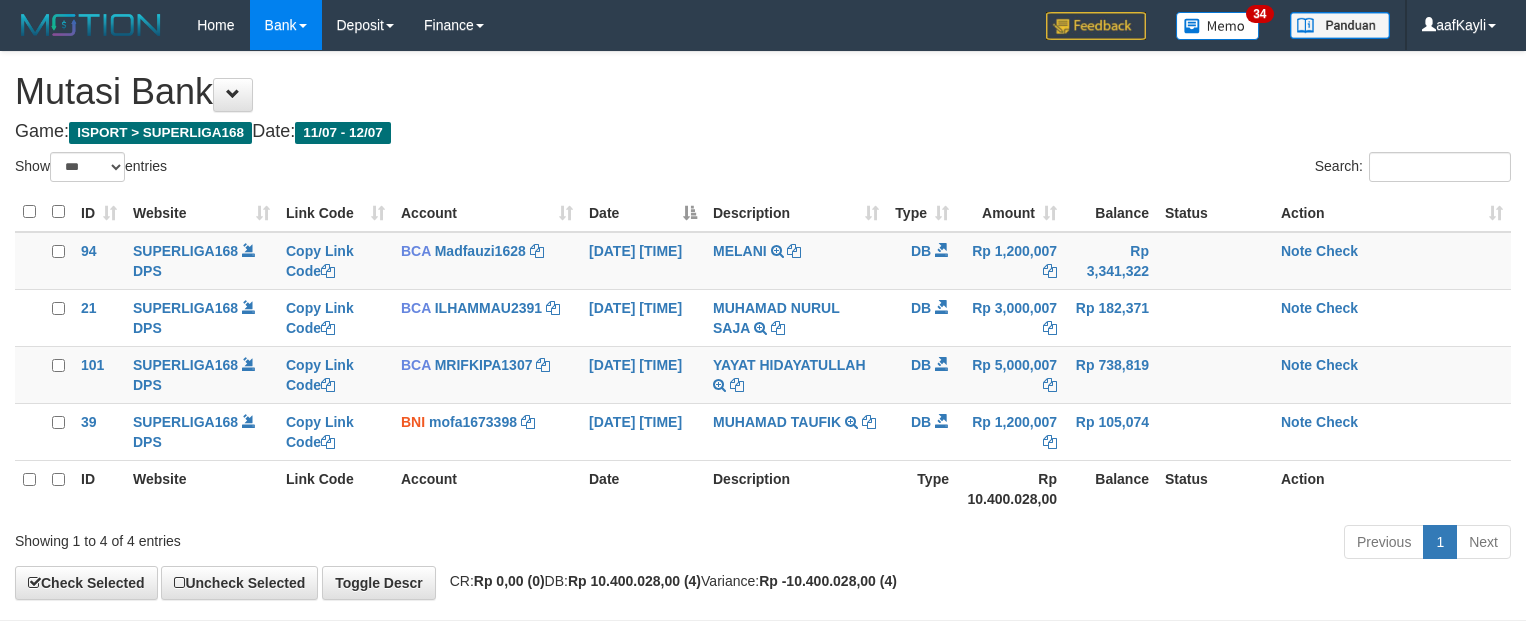 select on "***" 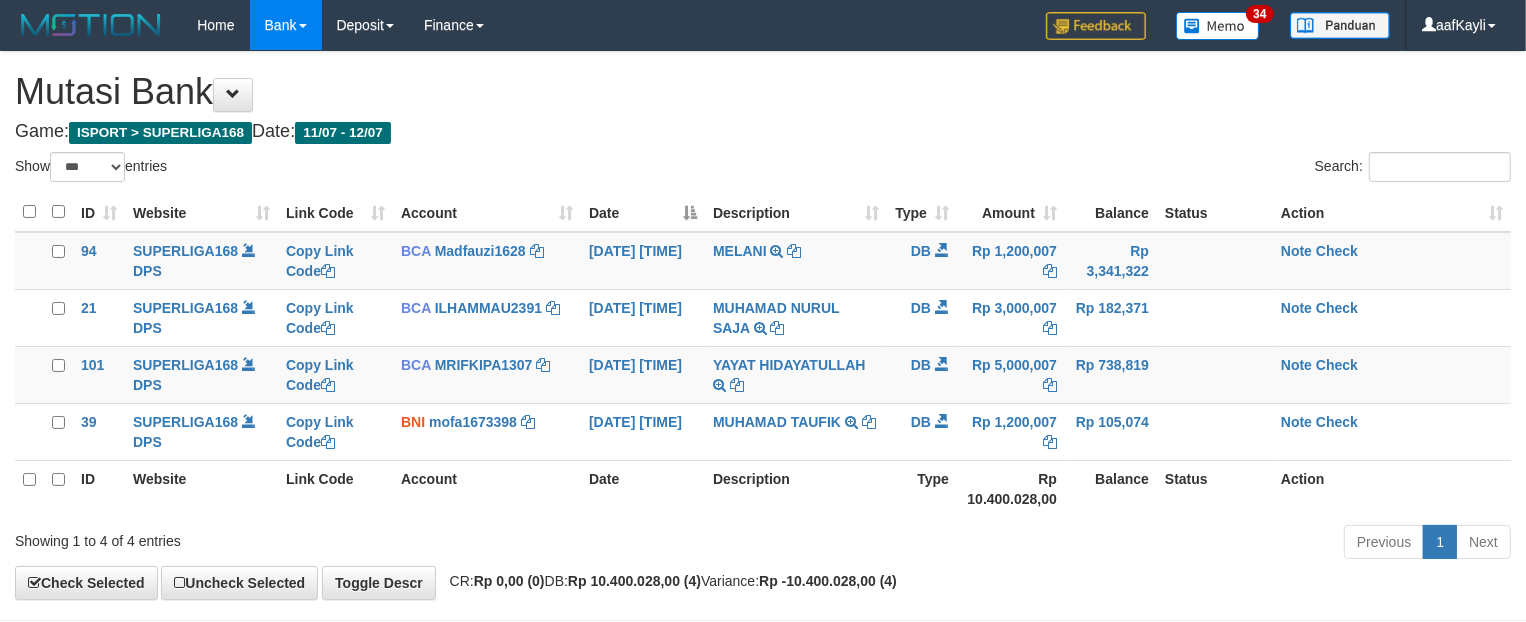 click on "Rp 105,074" at bounding box center (1111, 431) 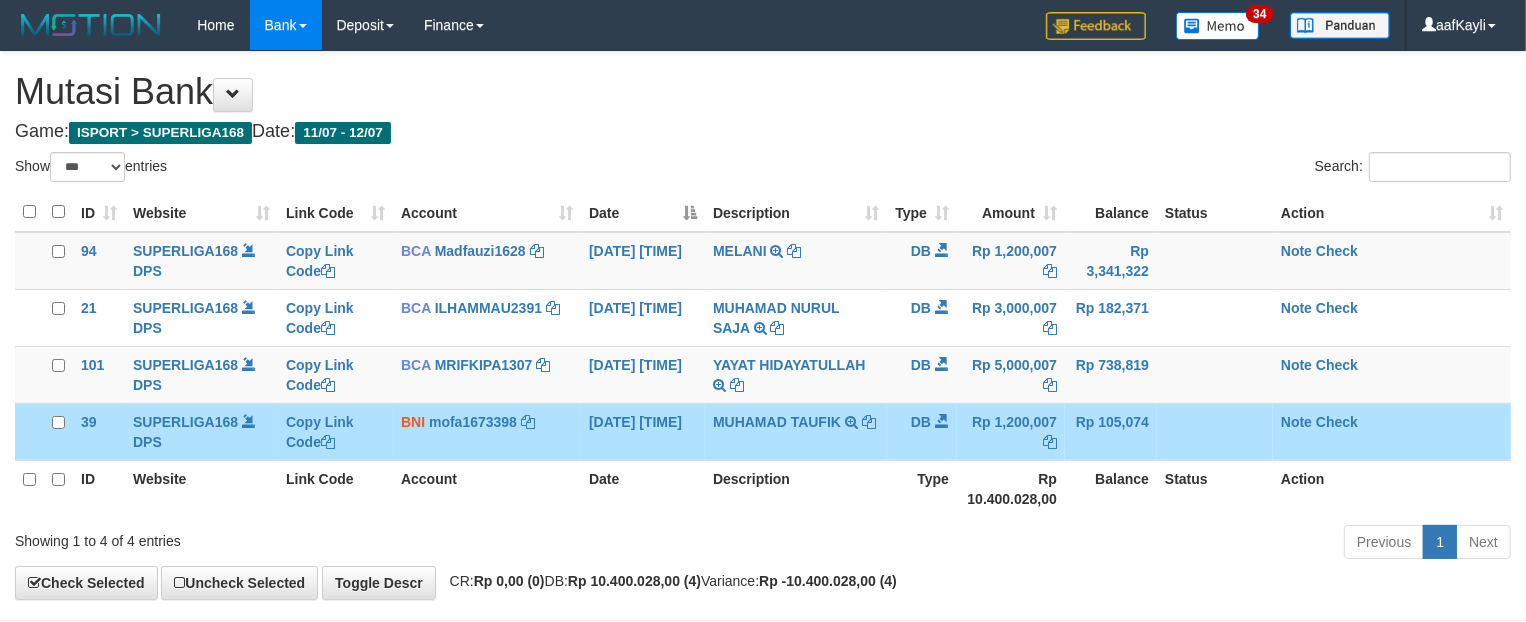 click on "Search:" at bounding box center [1144, 169] 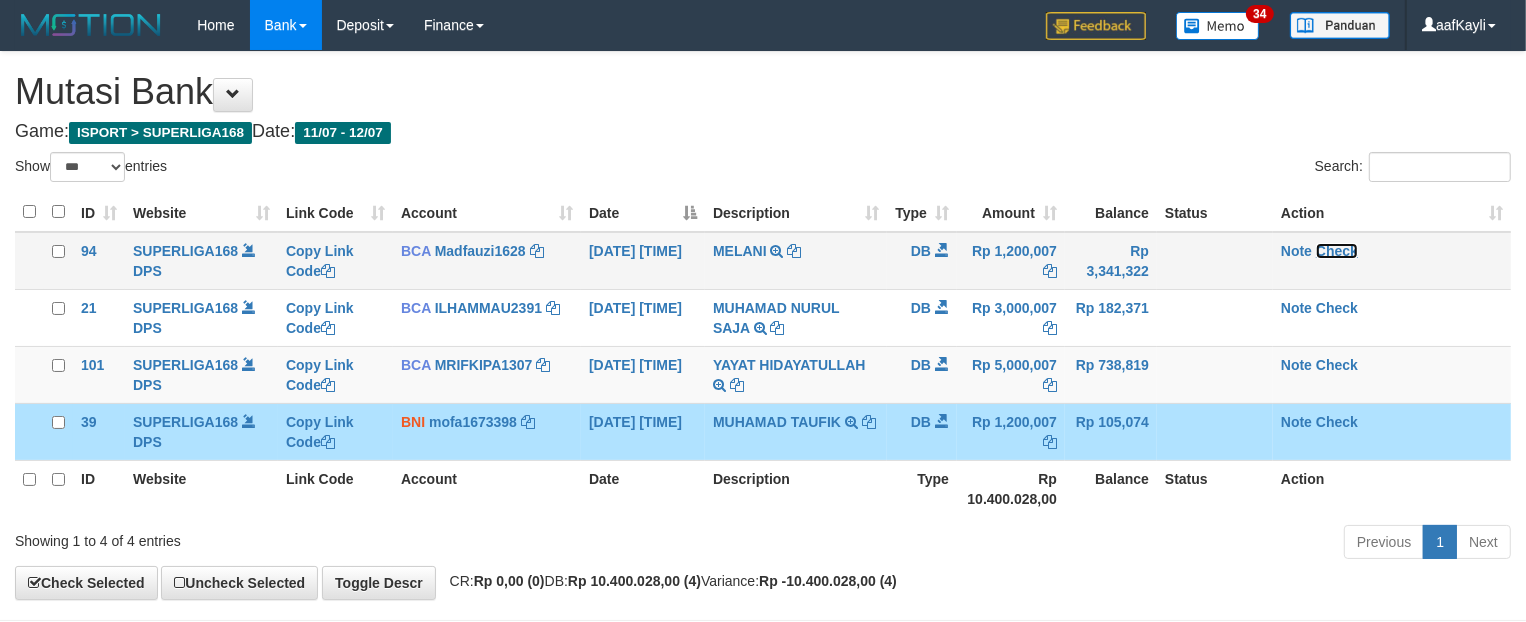 click on "Check" at bounding box center [1337, 251] 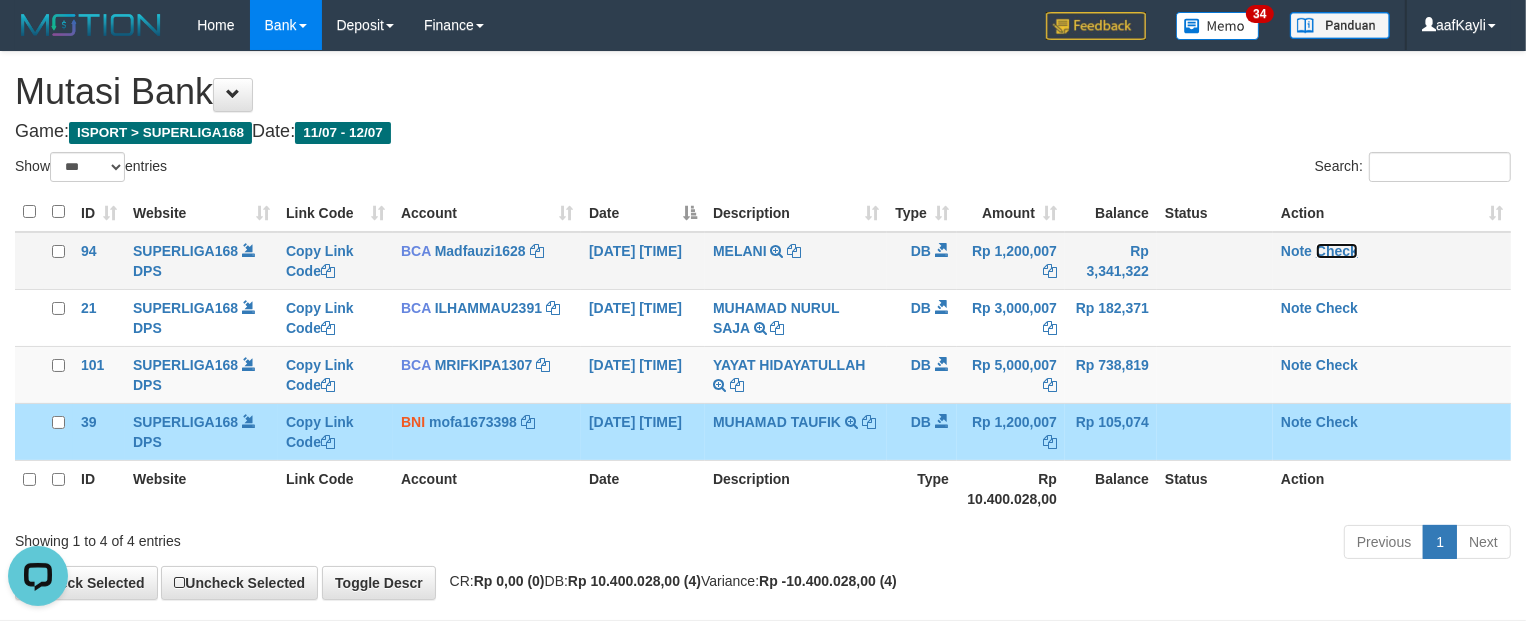 scroll, scrollTop: 0, scrollLeft: 0, axis: both 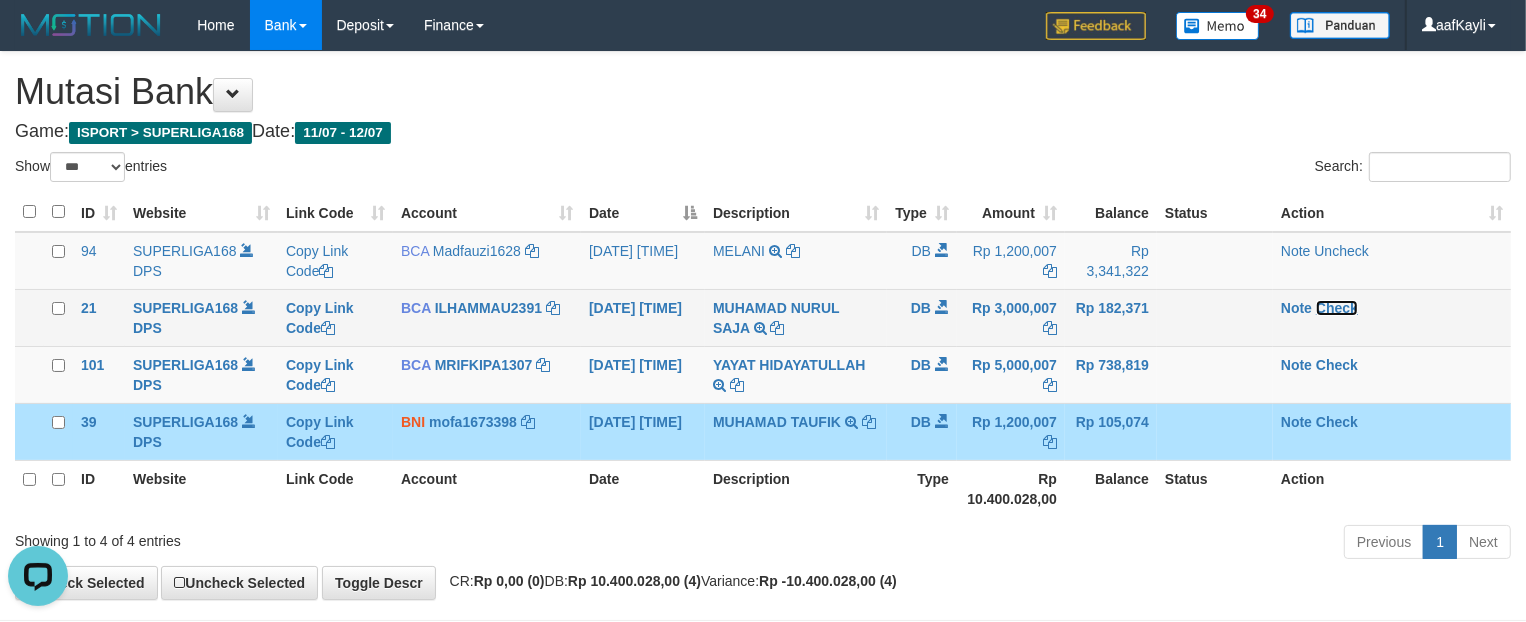 click on "Check" at bounding box center [1337, 308] 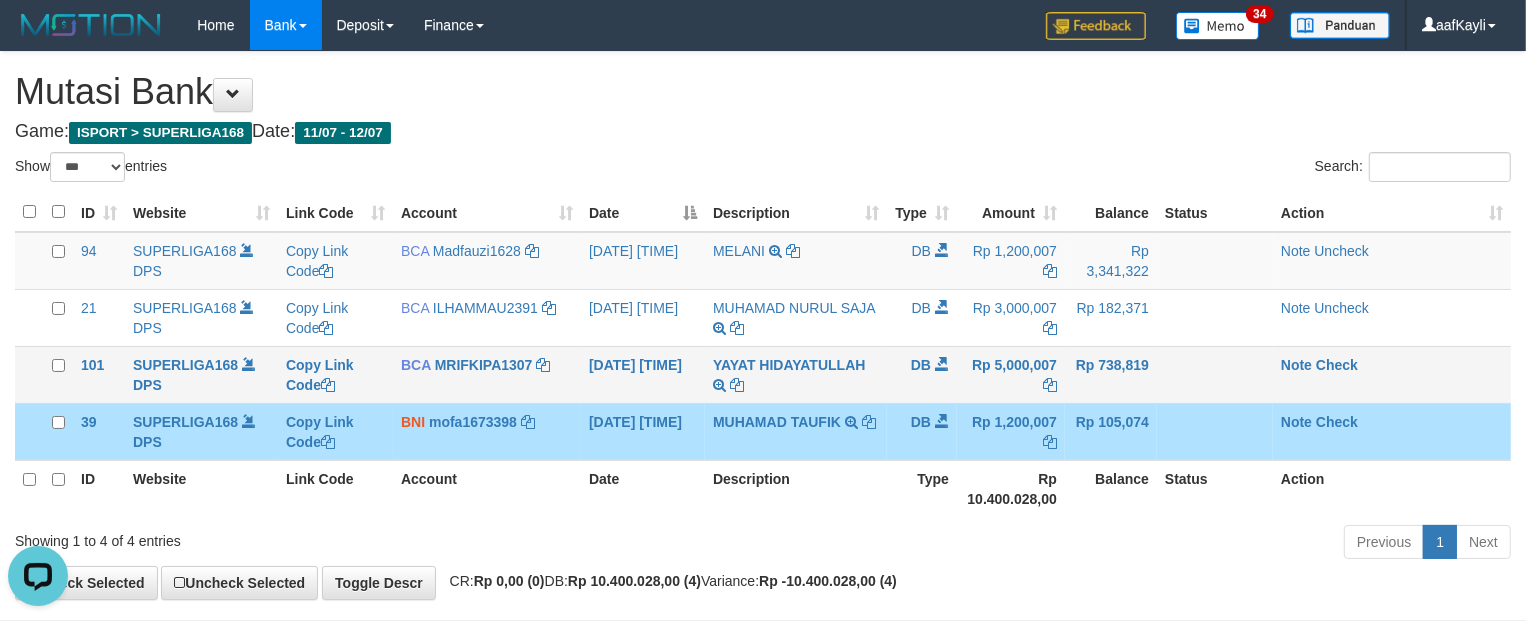 click on "Note
Check" at bounding box center (1392, 374) 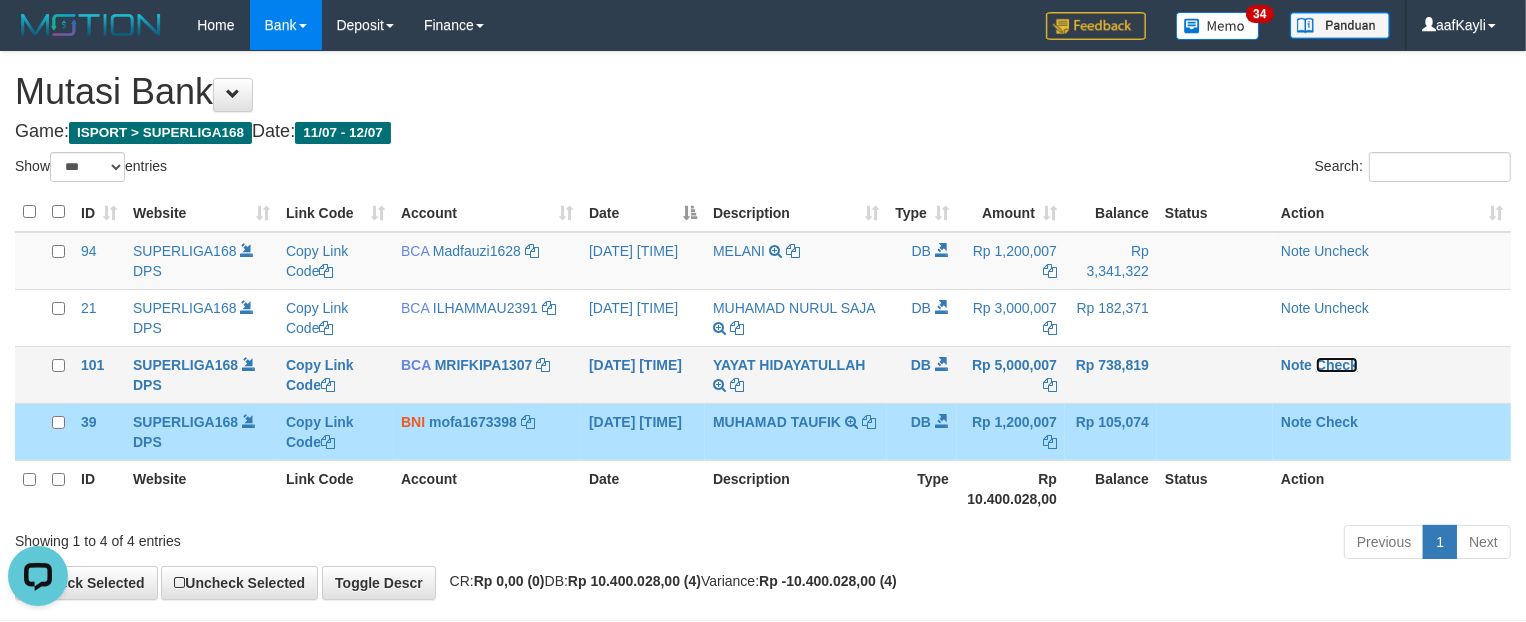 click on "Check" at bounding box center [1337, 365] 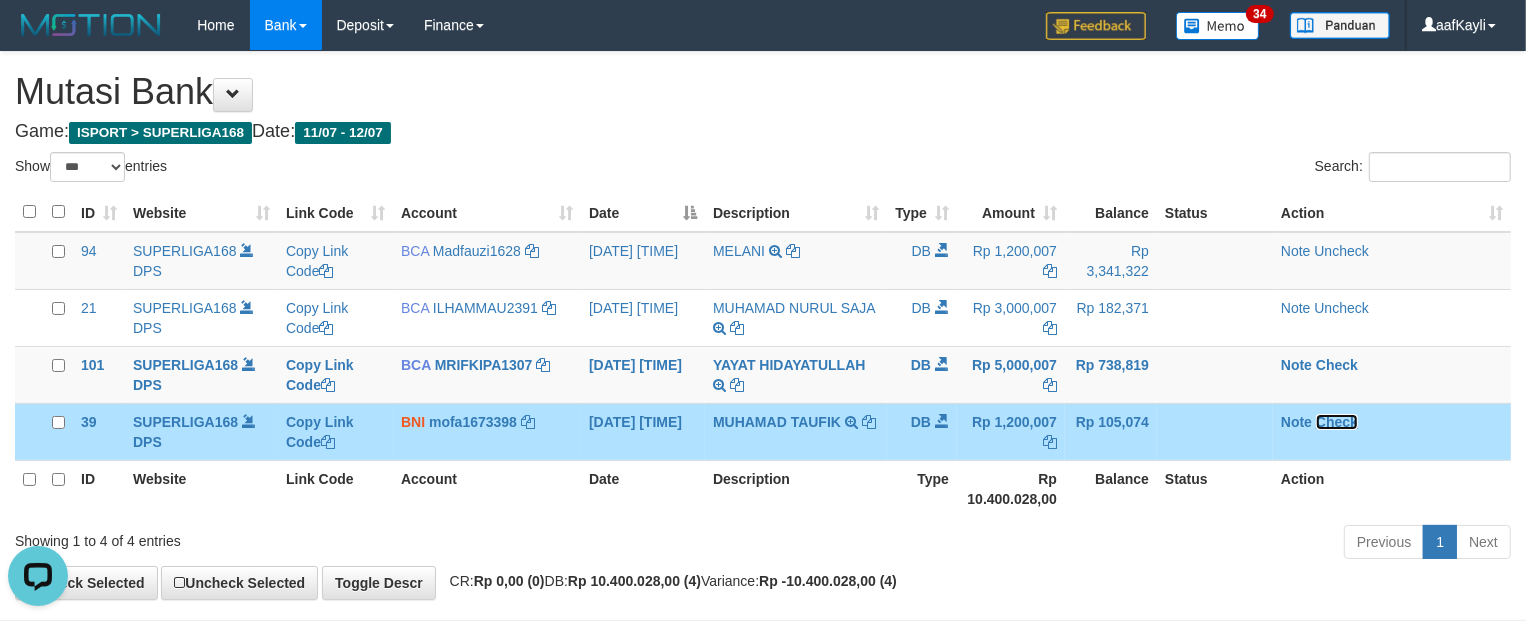 click on "Check" at bounding box center (1337, 422) 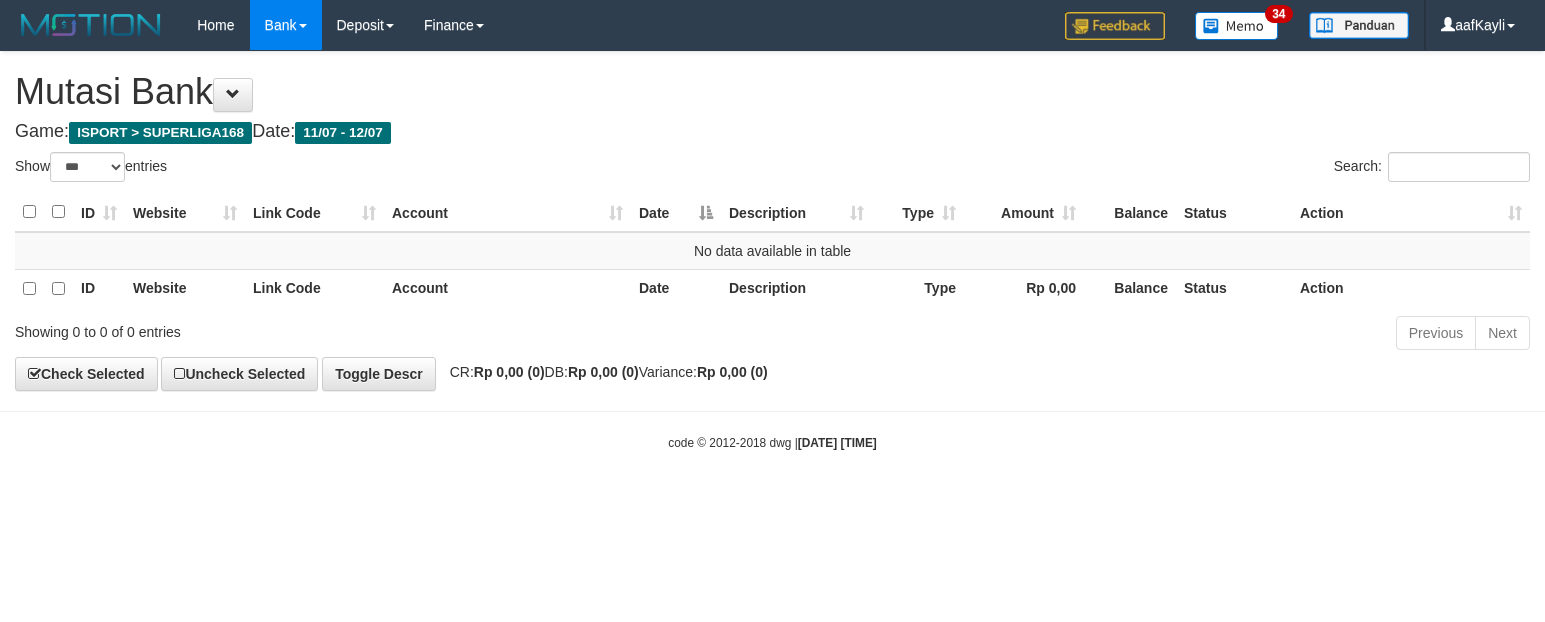 select on "***" 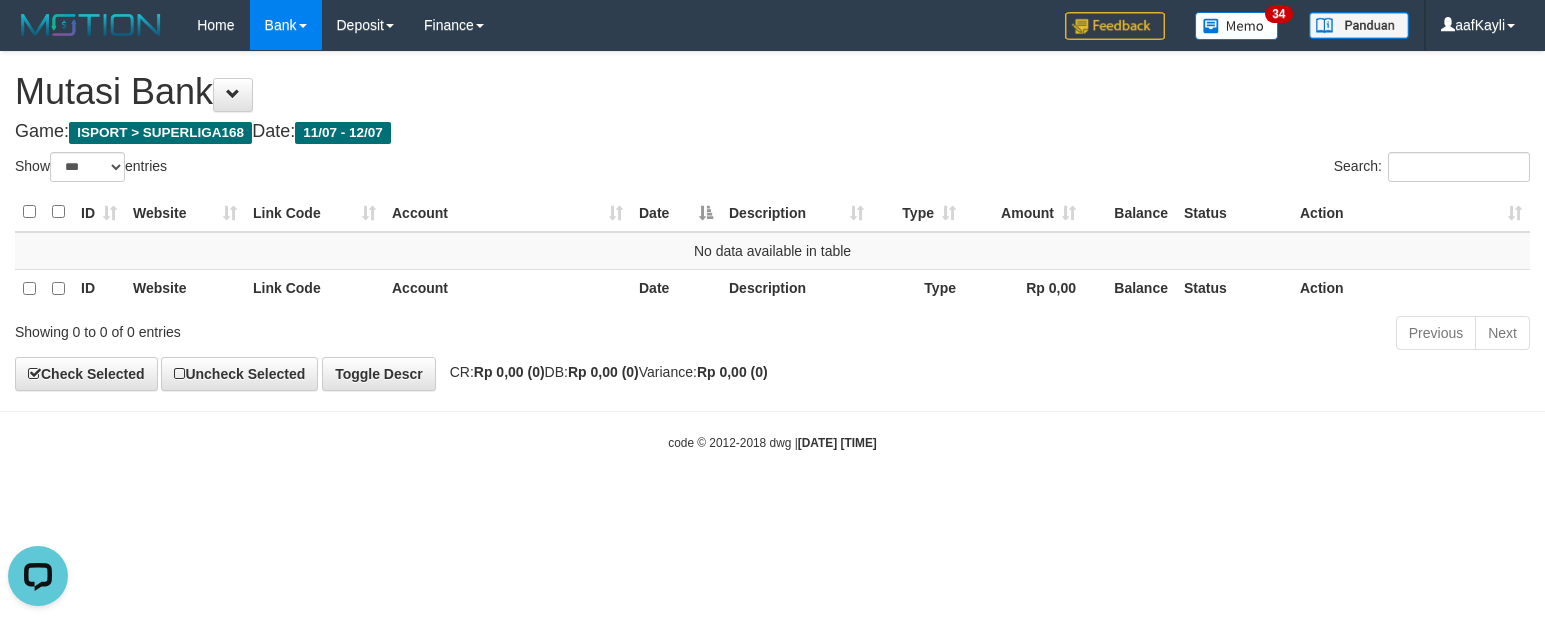 scroll, scrollTop: 0, scrollLeft: 0, axis: both 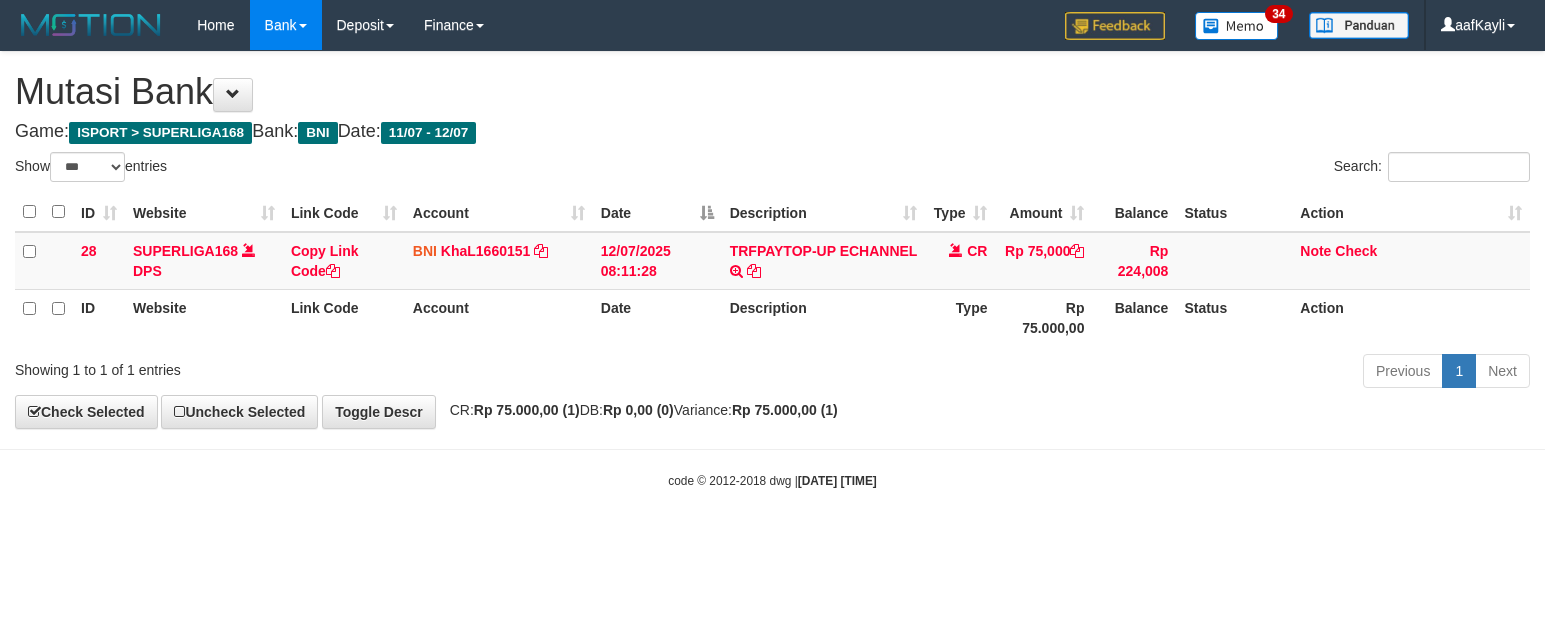select on "***" 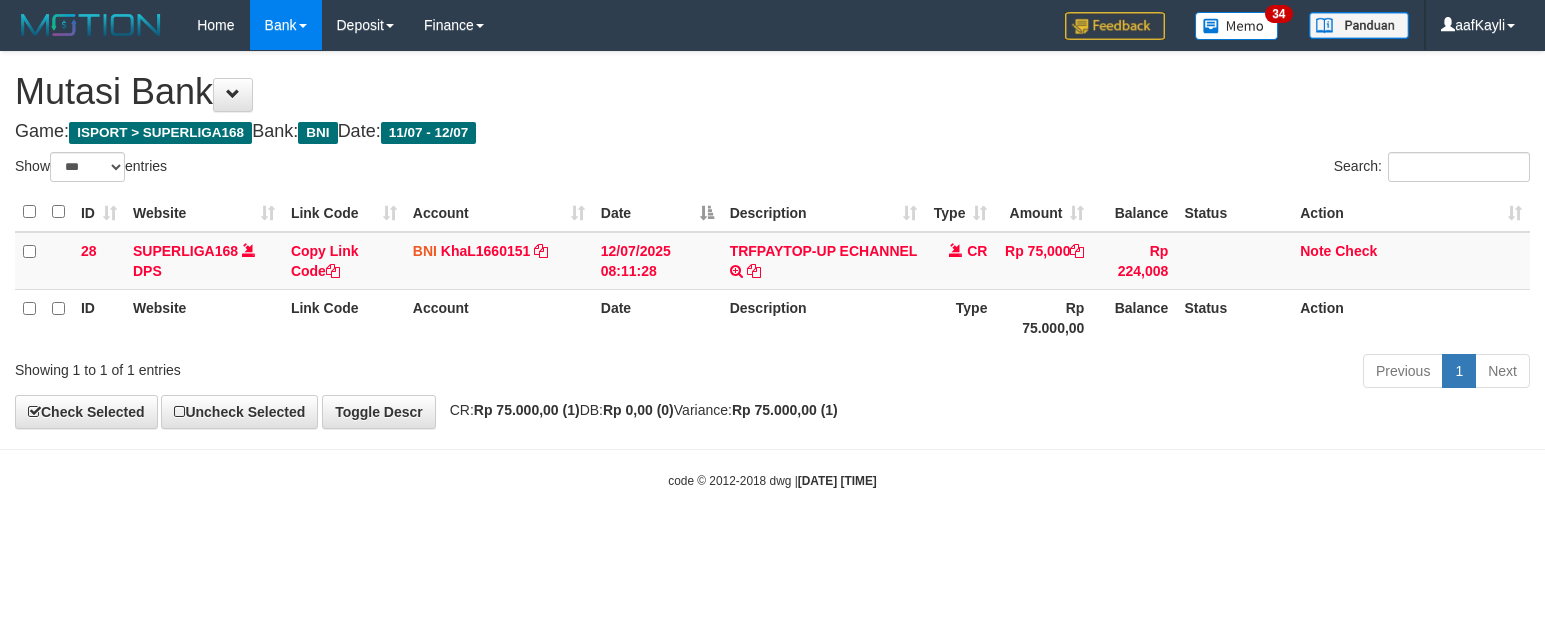 scroll, scrollTop: 0, scrollLeft: 0, axis: both 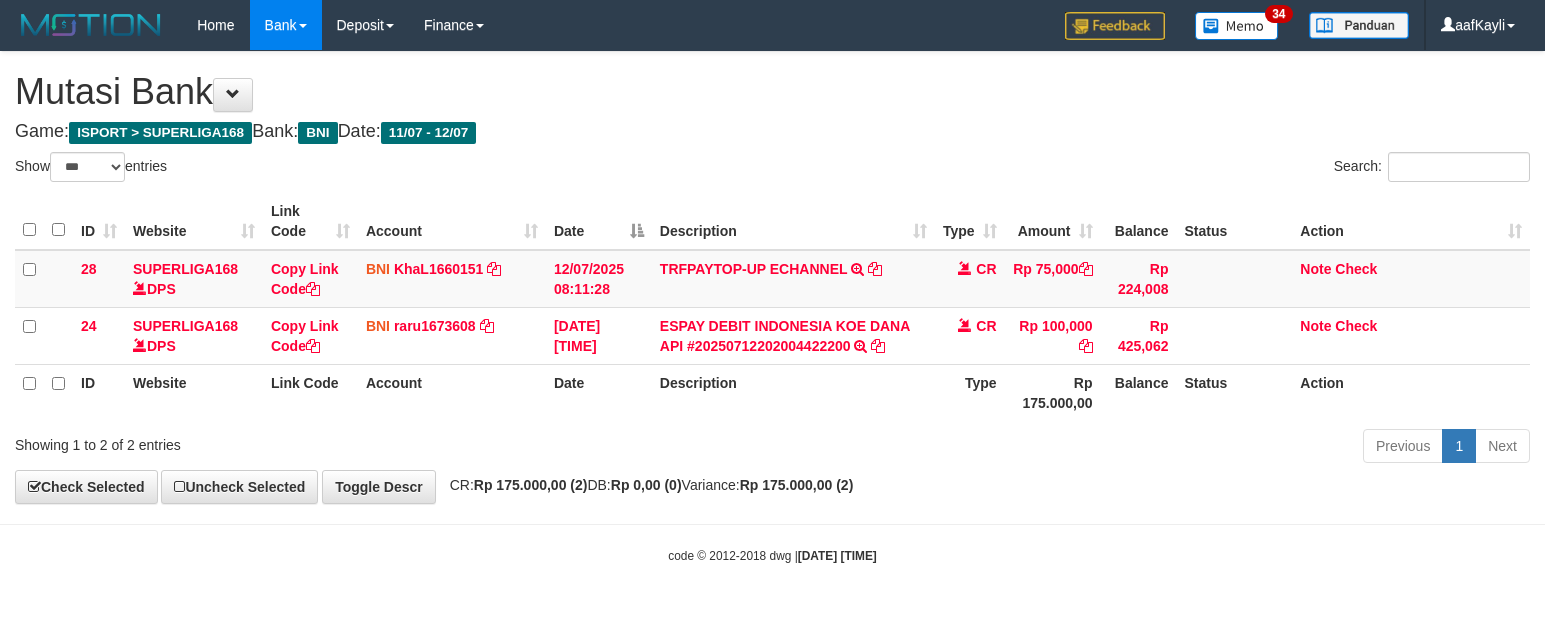 select on "***" 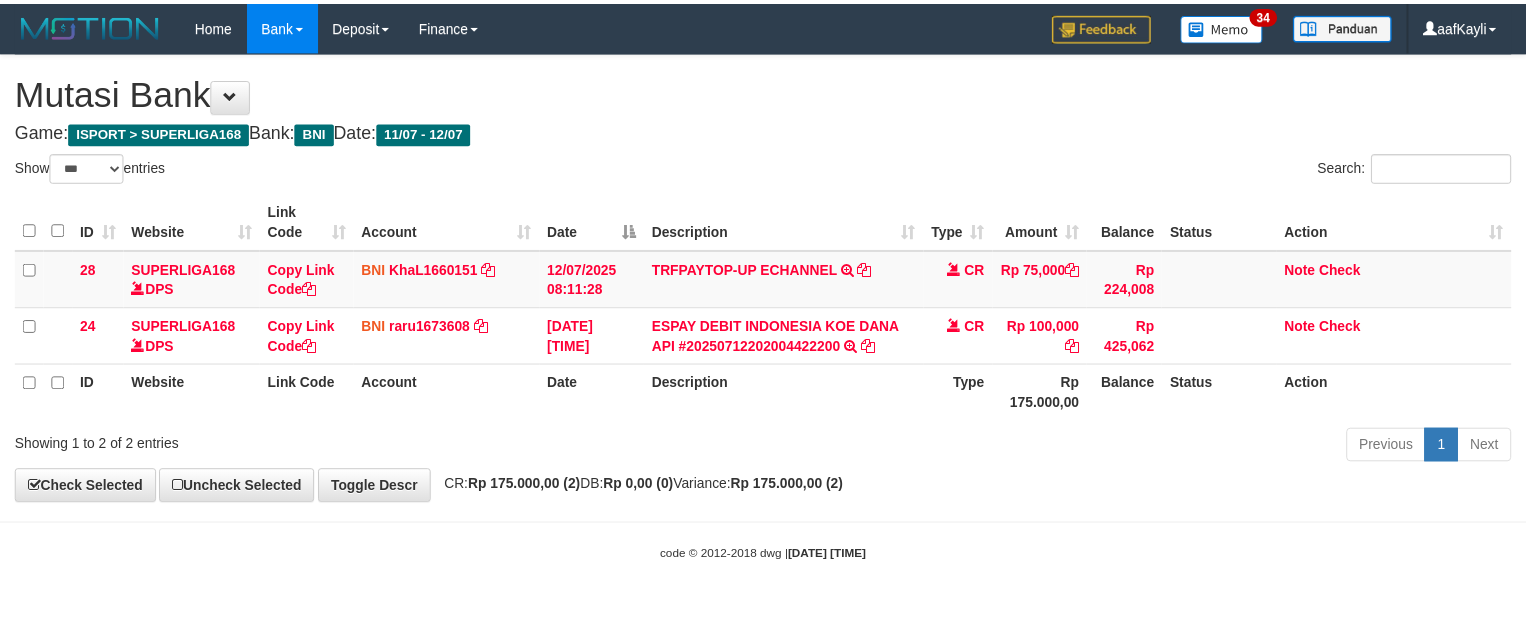 scroll, scrollTop: 0, scrollLeft: 0, axis: both 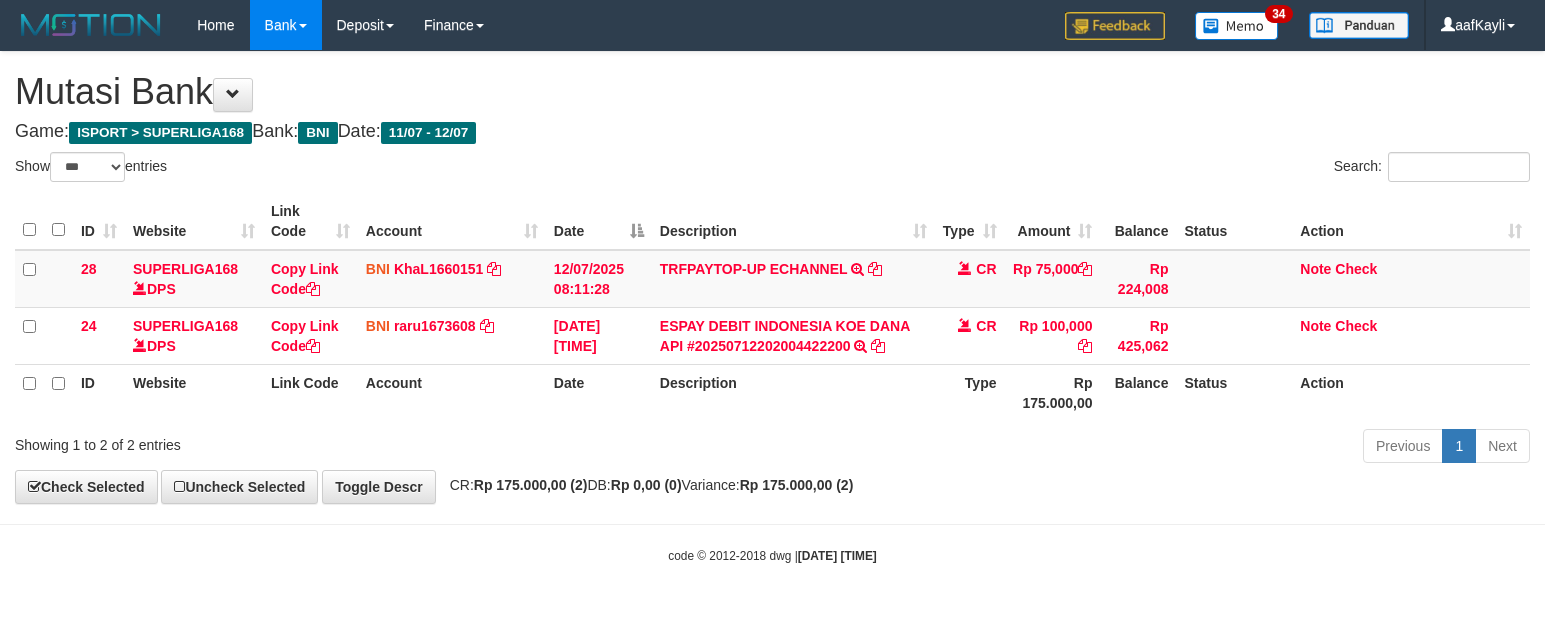 click on "Previous 1 Next" at bounding box center (1094, 448) 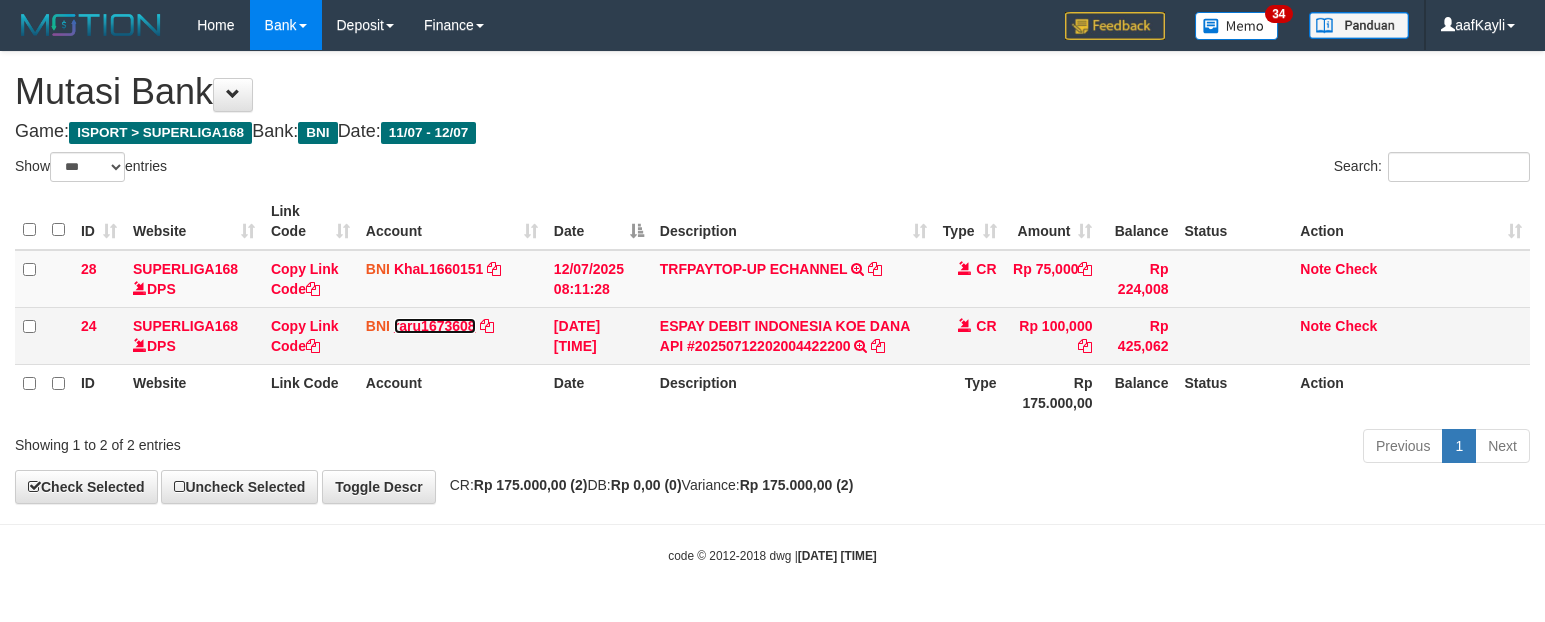 click on "raru1673608" at bounding box center (435, 326) 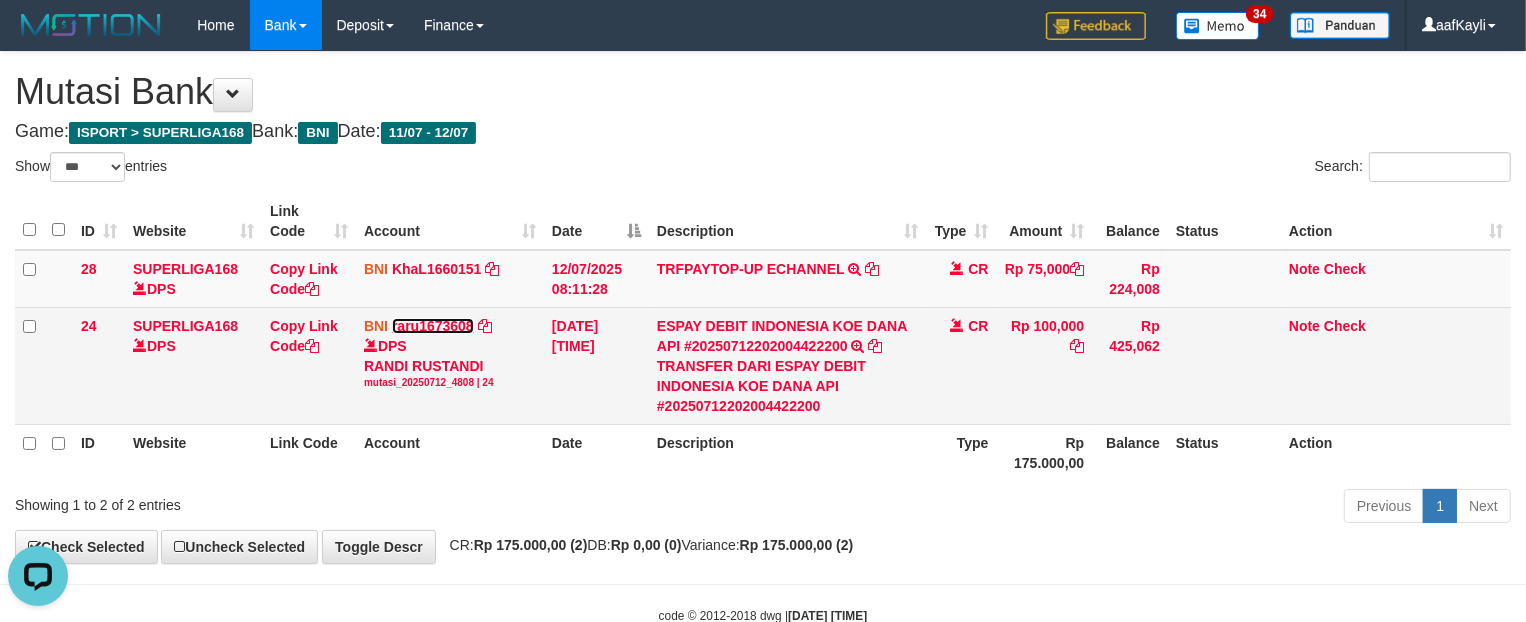 scroll, scrollTop: 0, scrollLeft: 0, axis: both 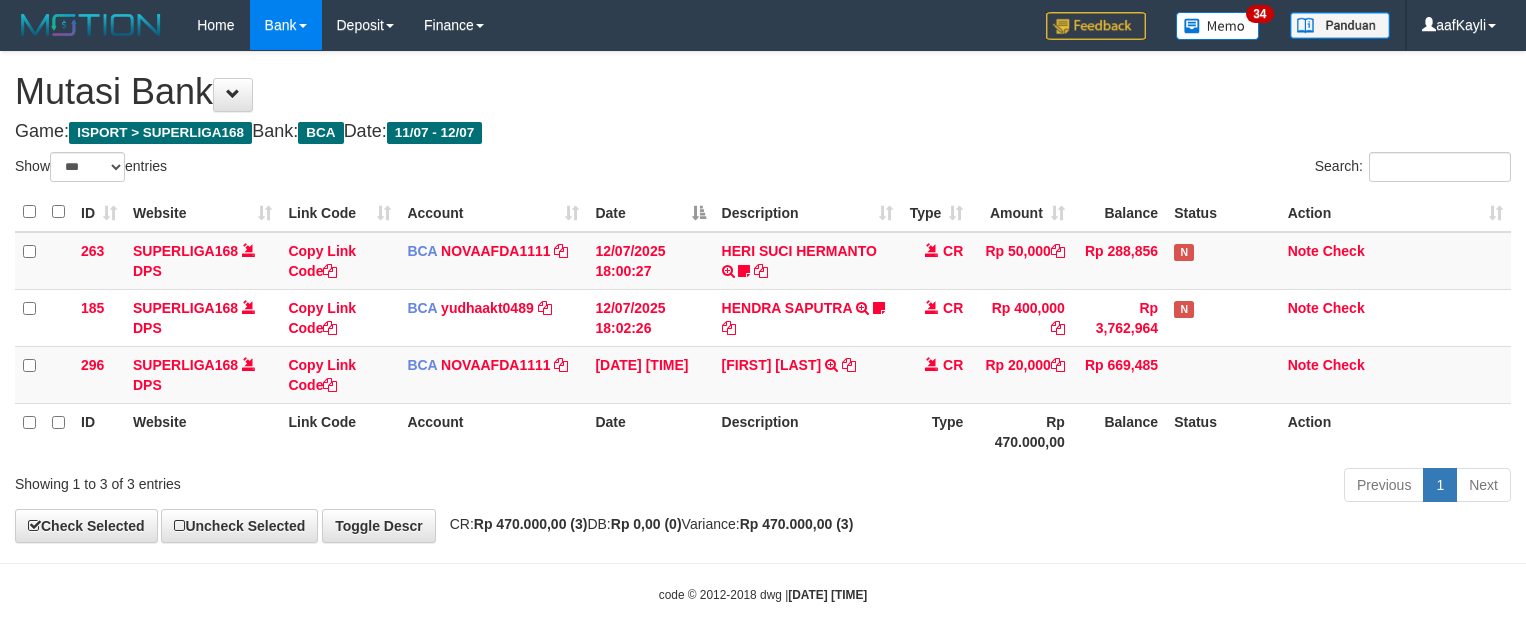 select on "***" 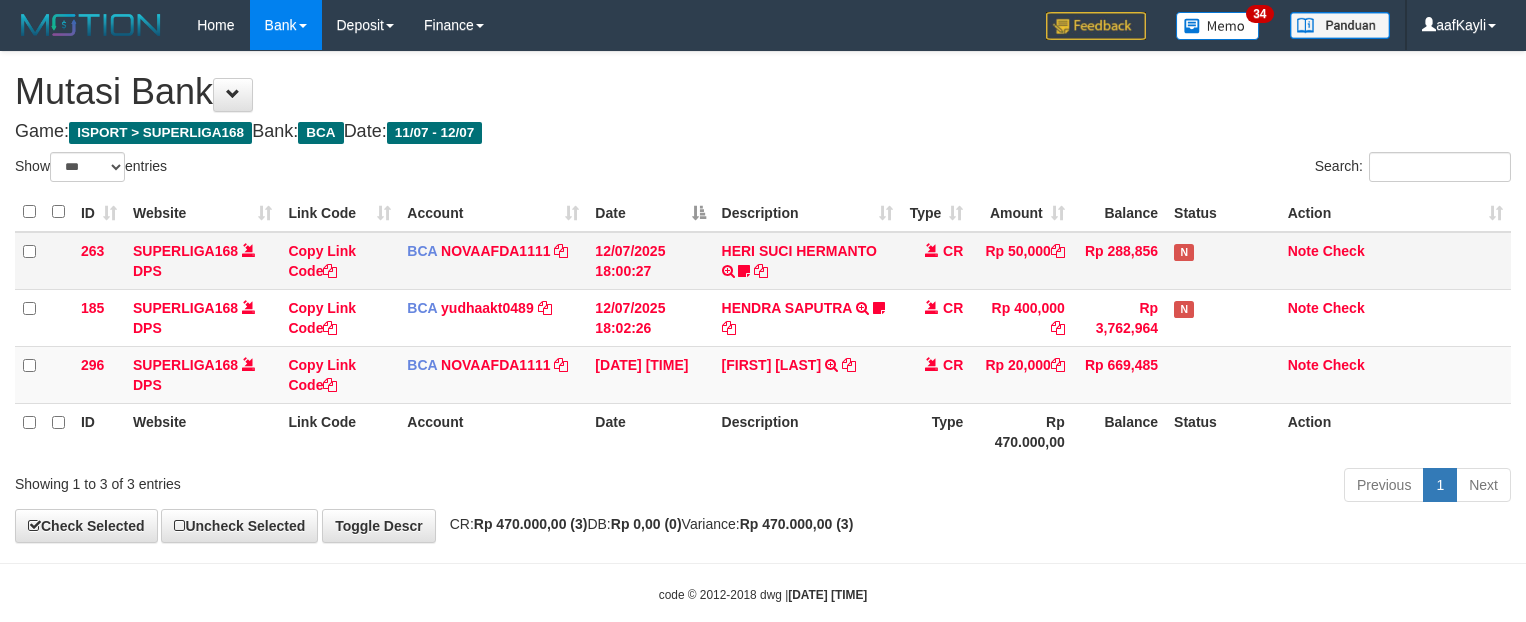 scroll, scrollTop: 0, scrollLeft: 0, axis: both 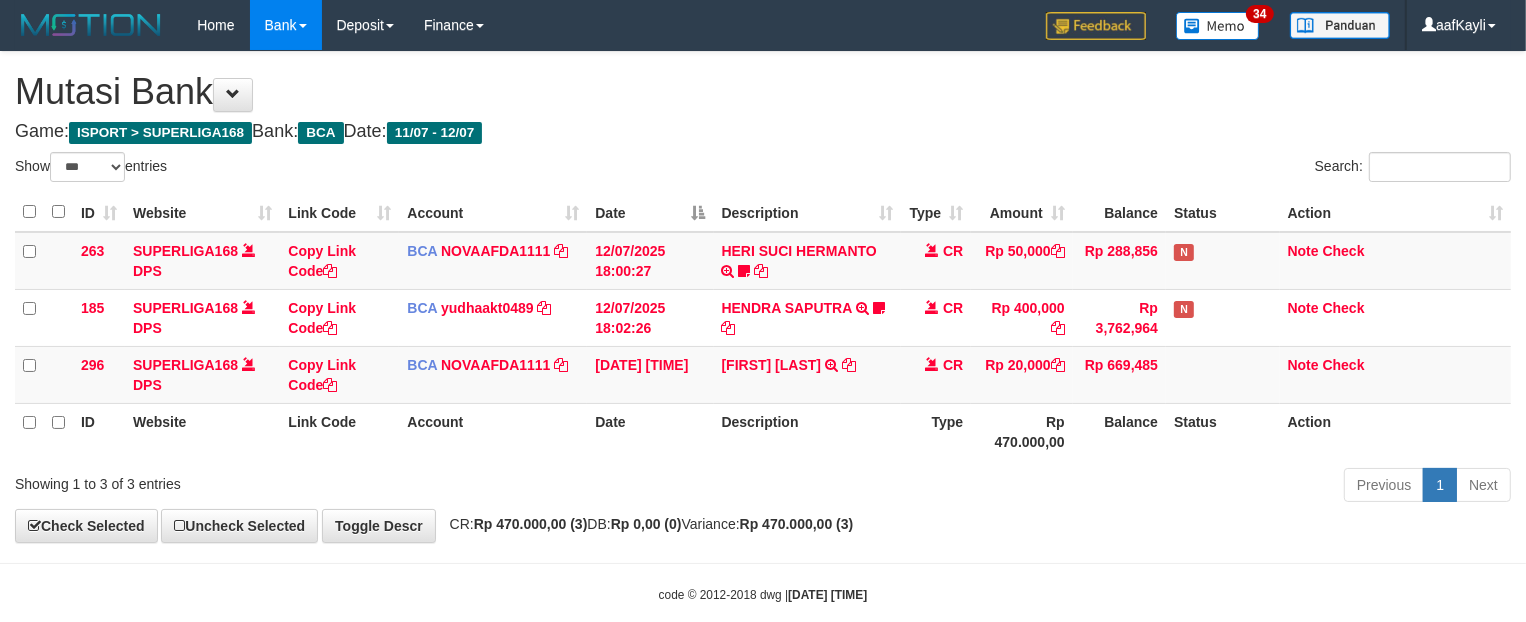 click on "ID Website Link Code Account Date Description Type Amount Balance Status Action
263
SUPERLIGA168    DPS
Copy Link Code
BCA
NOVAAFDA1111
DPS
[FIRST] [LAST]
mutasi_[DATE]_[NUMBER] | 263
mutasi_[DATE]_[NUMBER] | 263
[DATE] [TIME]
[FIRST] [LAST]            TRSF E-BANKING CR 1207/FTSCY/WS95031
50000.00[FIRST] [LAST]    mbenkjr WAIT BUKTI
CR
Rp 50,000
Rp 288,856
N
Note
Check
185
SUPERLIGA168    DPS
Copy Link Code
BCA
yudhaakt0489" at bounding box center [763, 326] 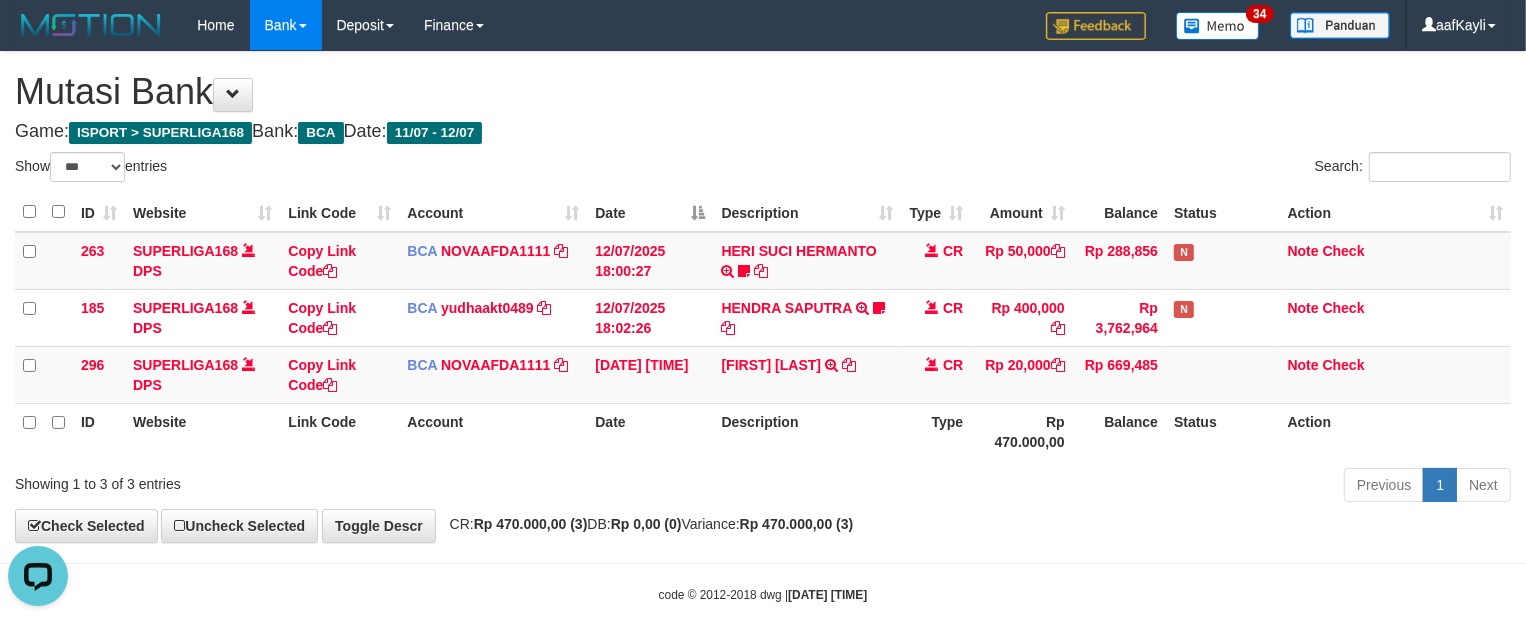 scroll, scrollTop: 0, scrollLeft: 0, axis: both 